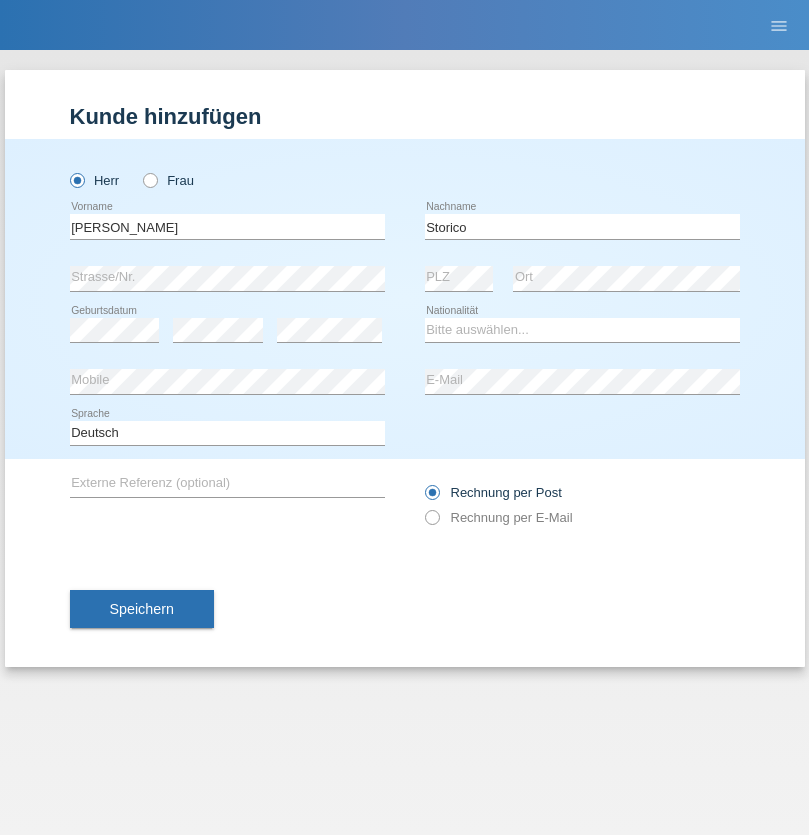 scroll, scrollTop: 0, scrollLeft: 0, axis: both 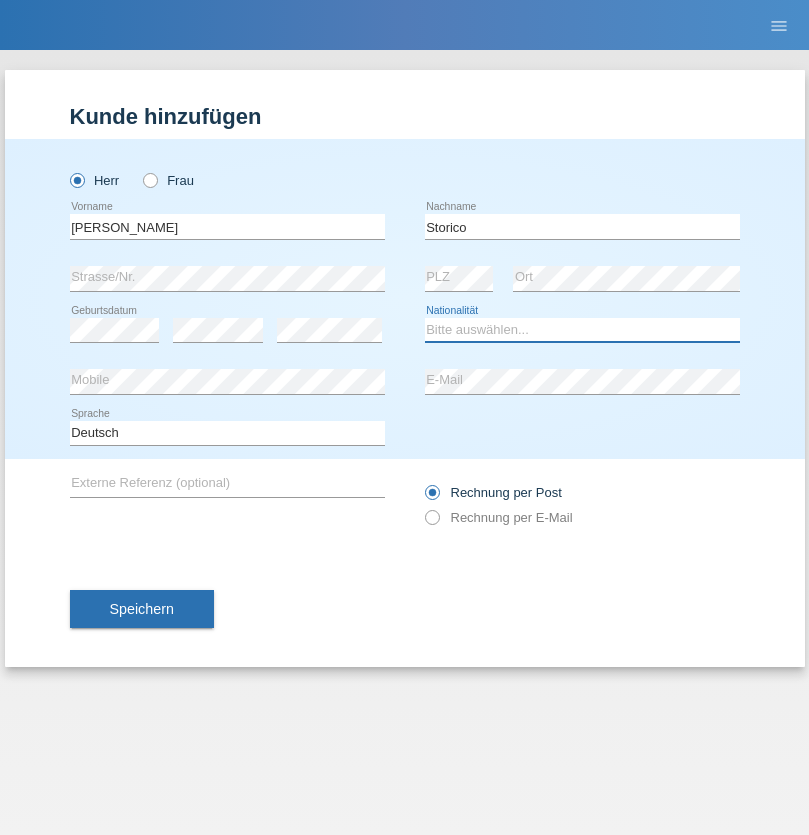 select on "IT" 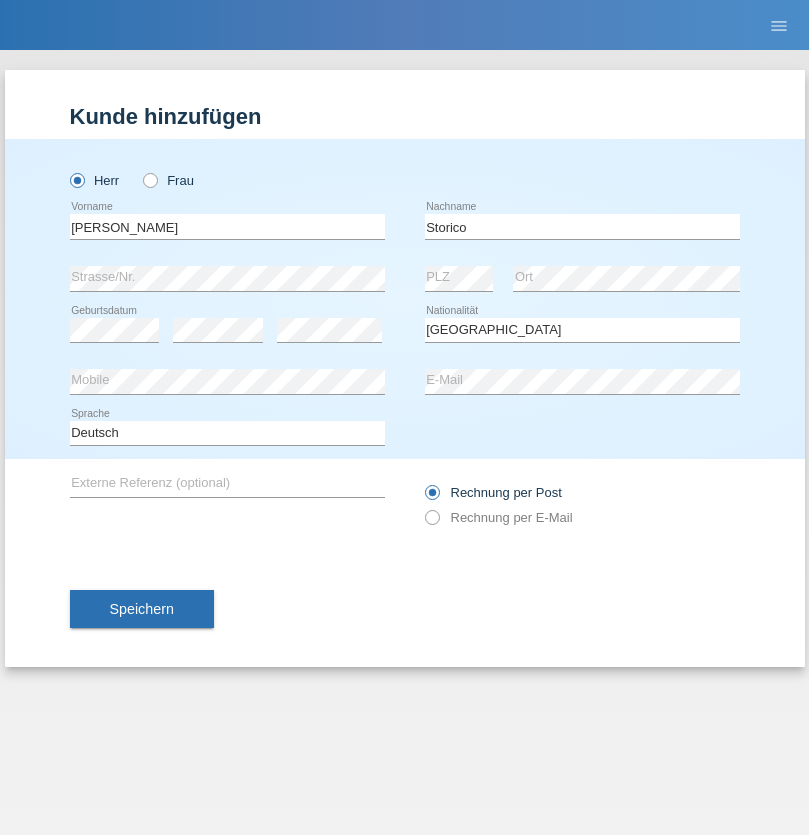 select on "C" 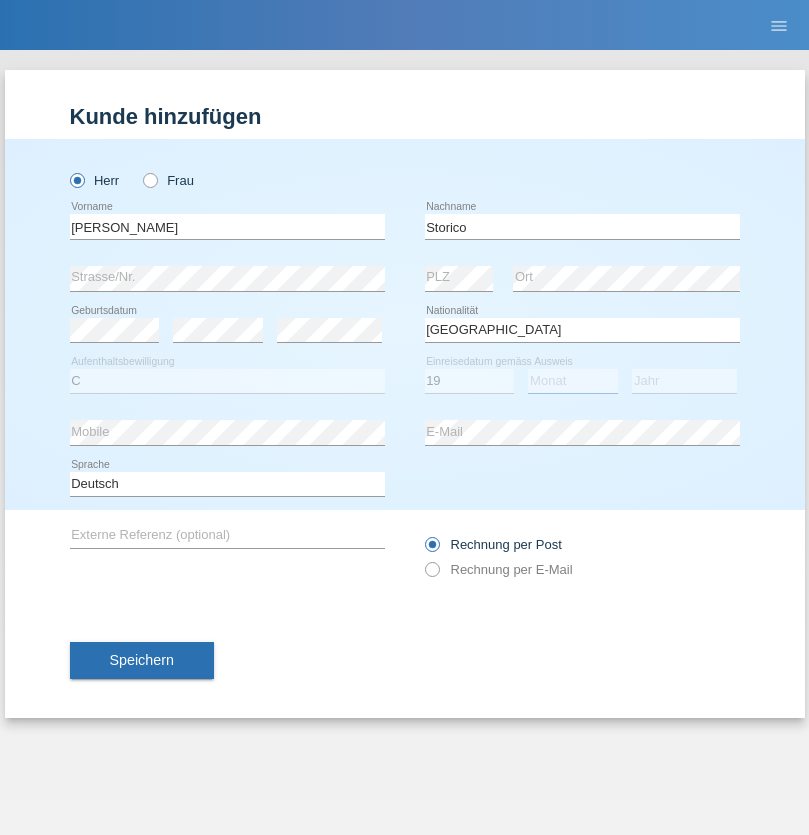 select on "07" 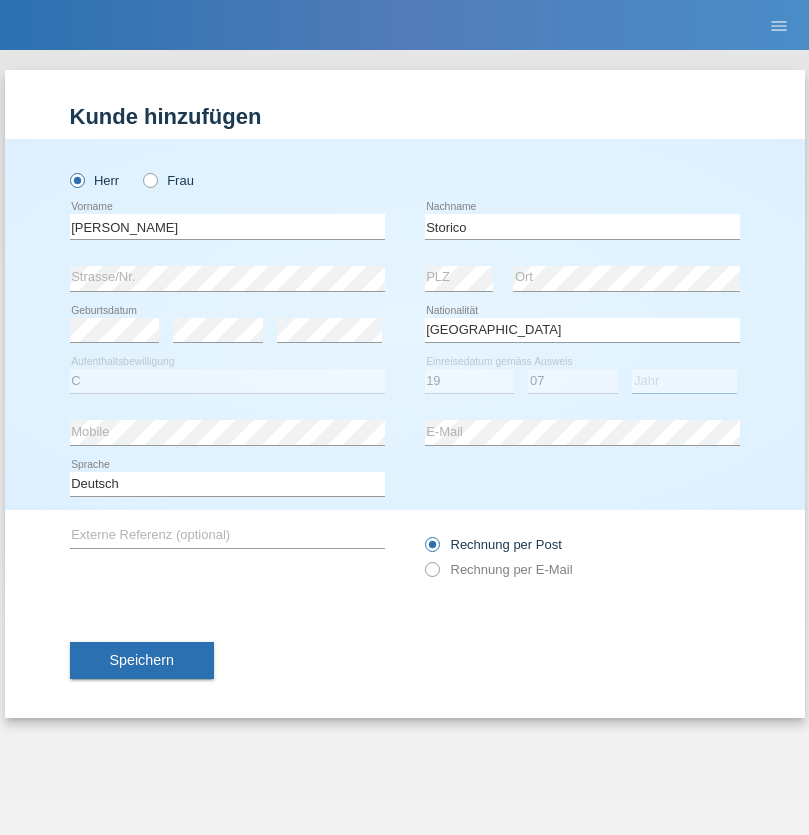 select on "2021" 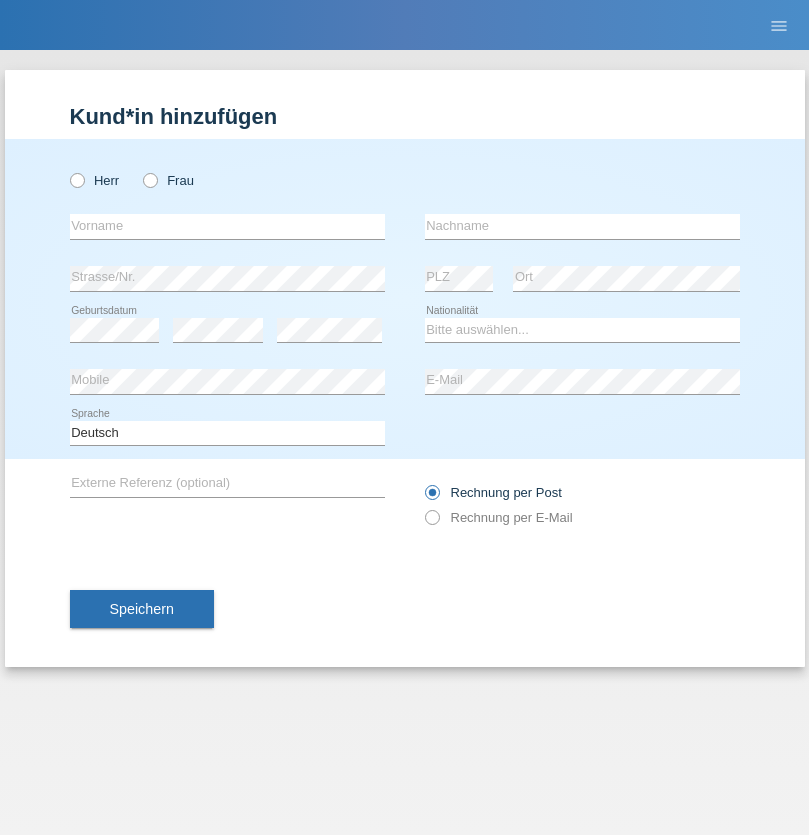 scroll, scrollTop: 0, scrollLeft: 0, axis: both 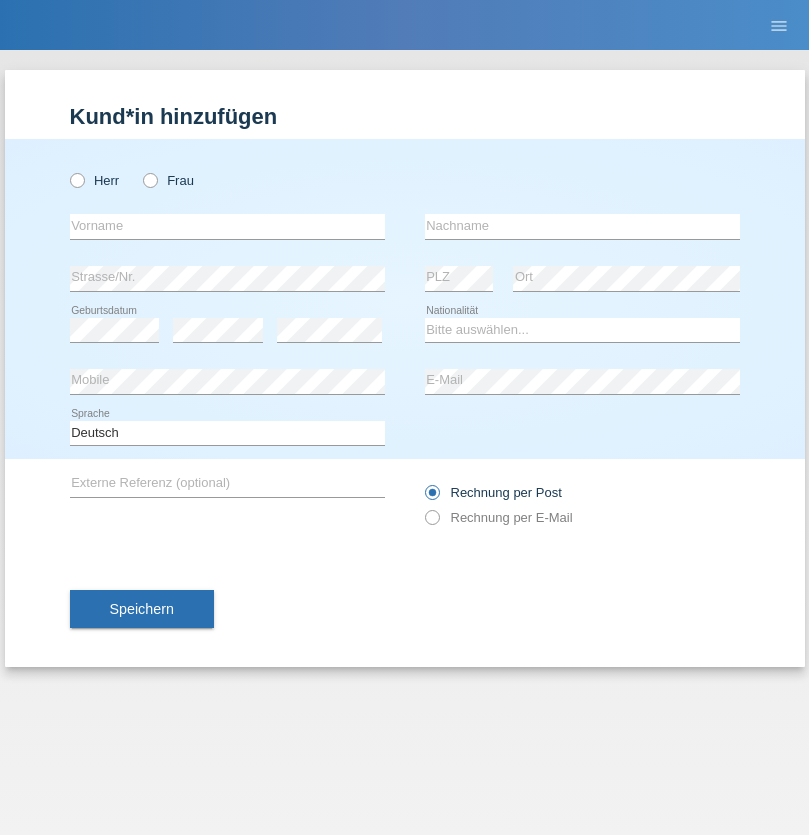 radio on "true" 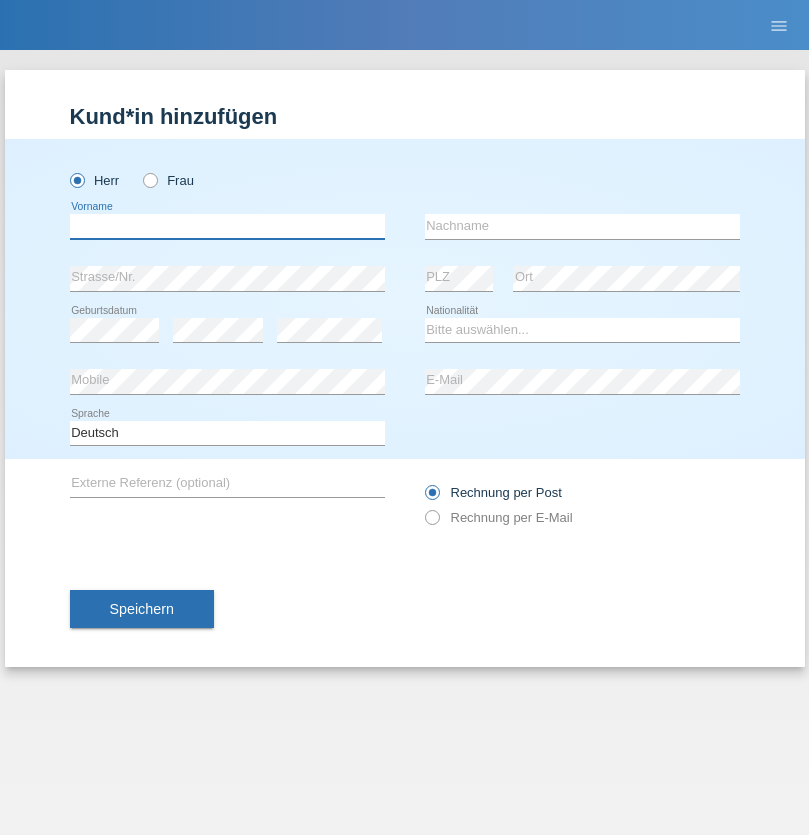 click at bounding box center [227, 226] 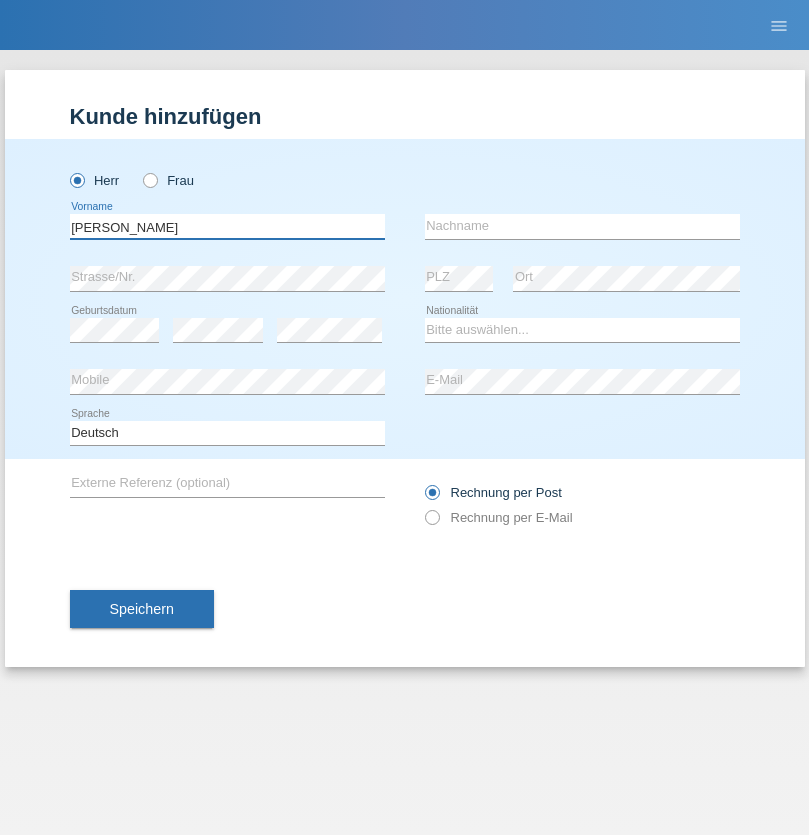 type on "Paolo" 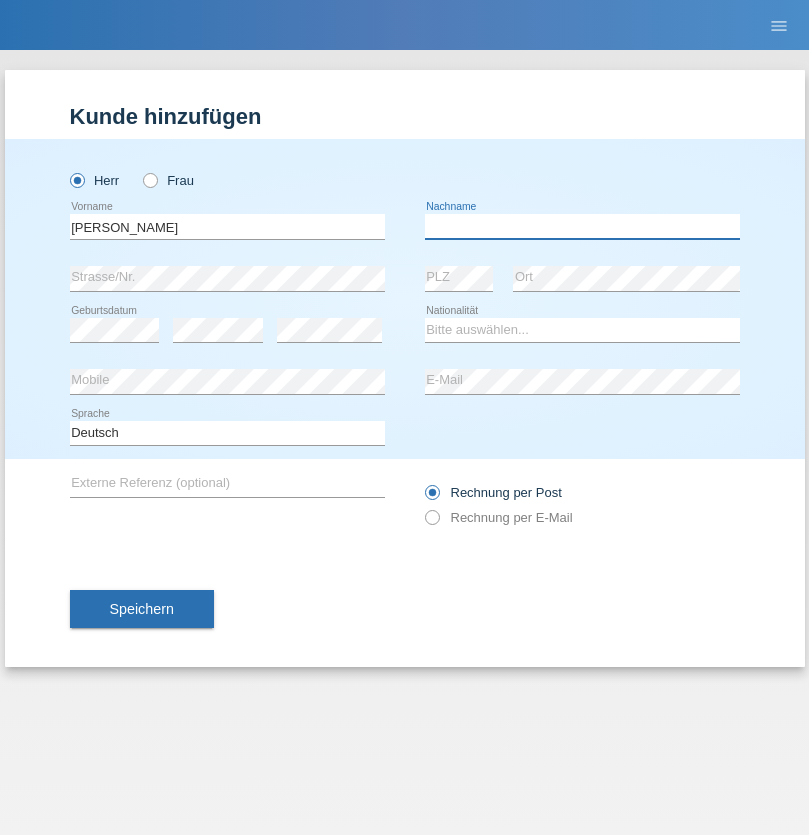 click at bounding box center (582, 226) 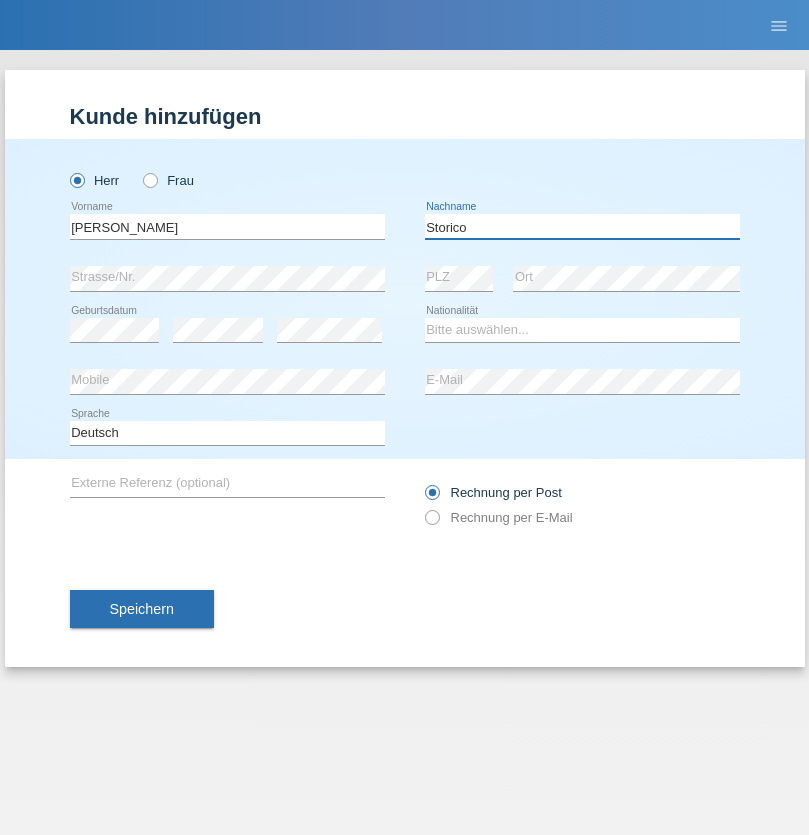 type on "Storico" 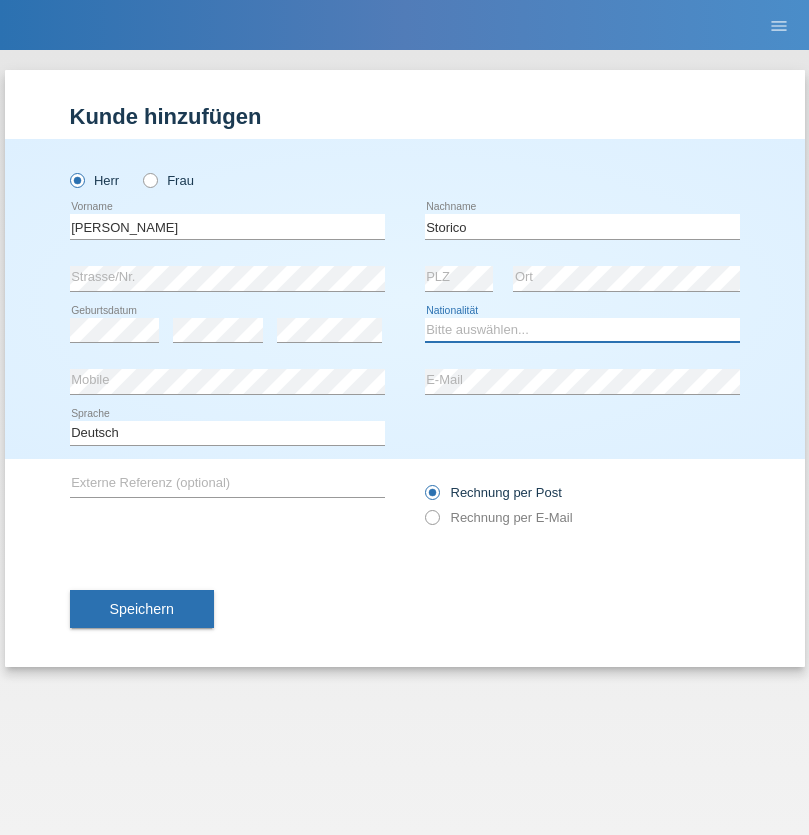 select on "IT" 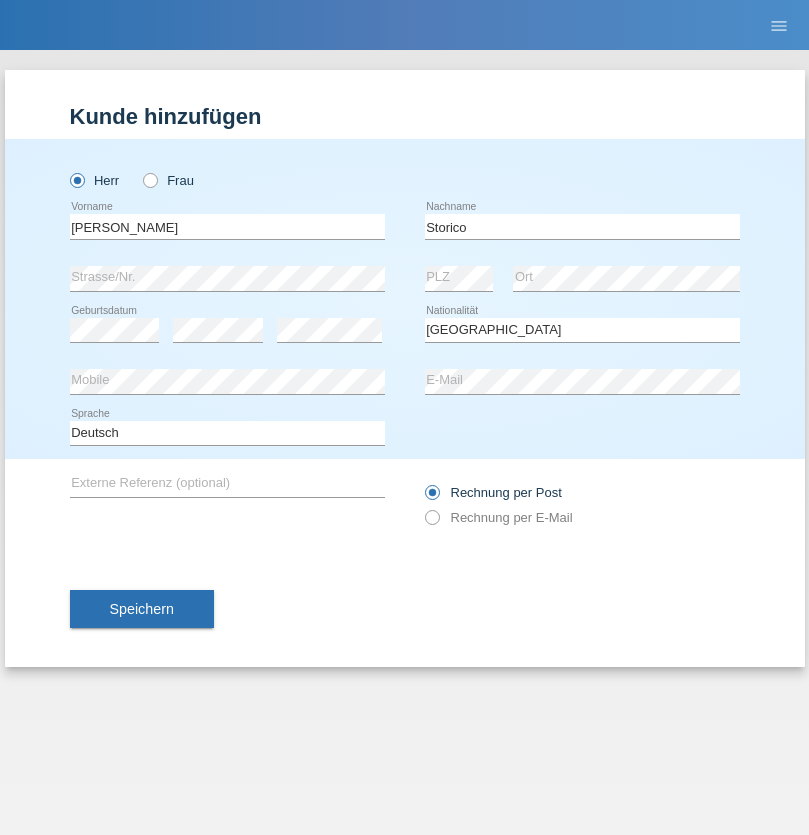 select on "C" 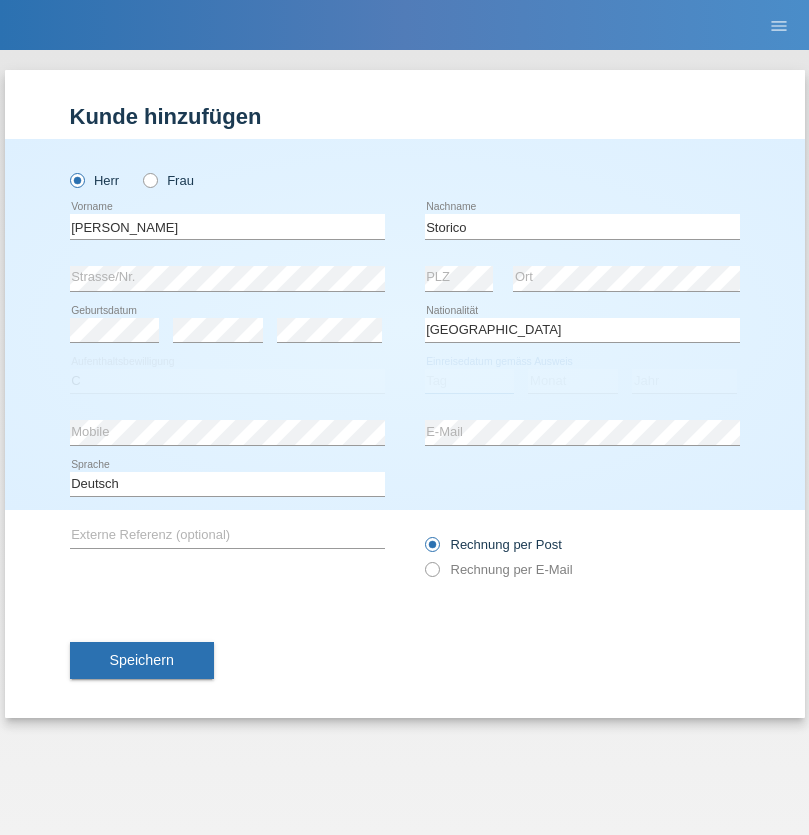 select on "19" 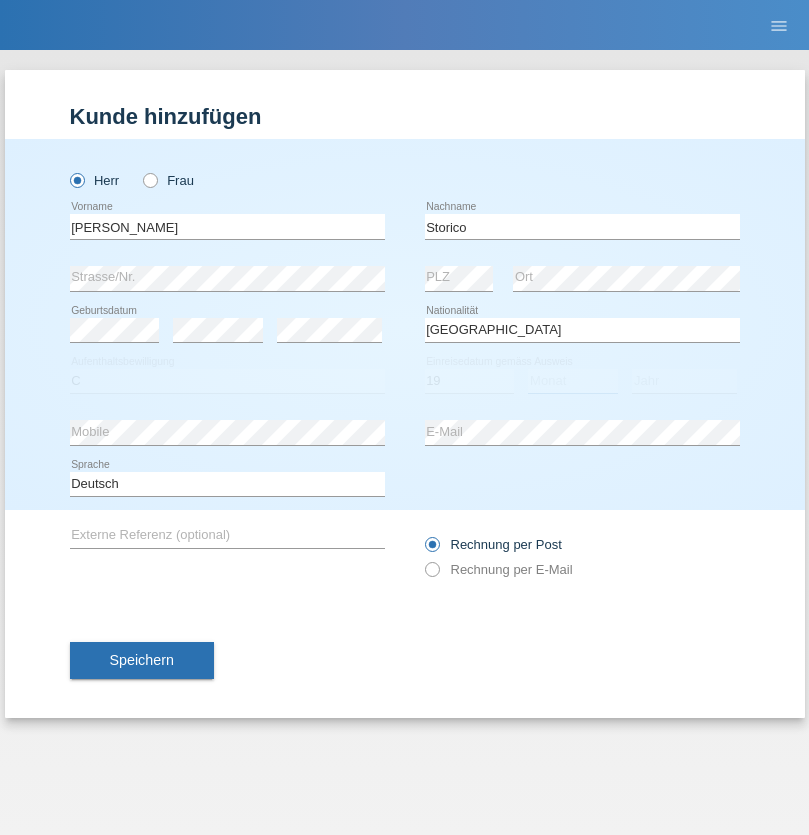 select on "07" 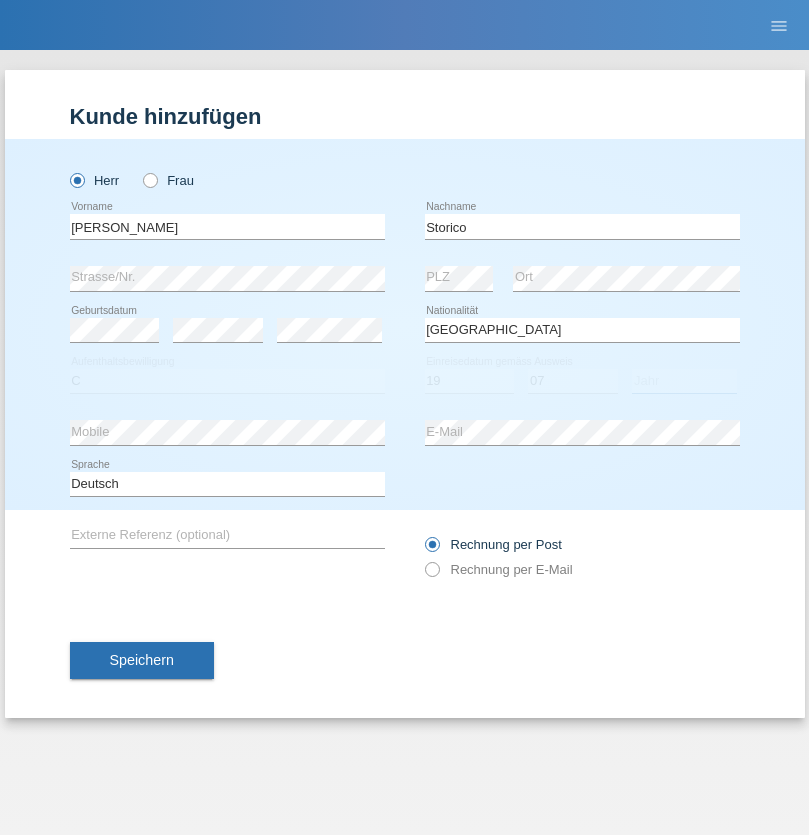 select on "2021" 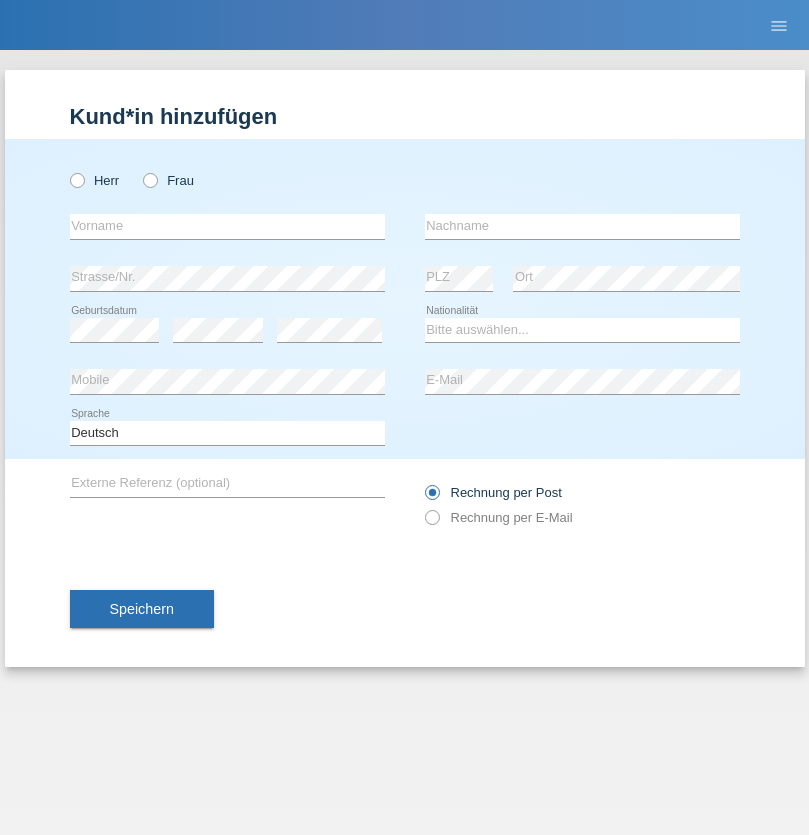 scroll, scrollTop: 0, scrollLeft: 0, axis: both 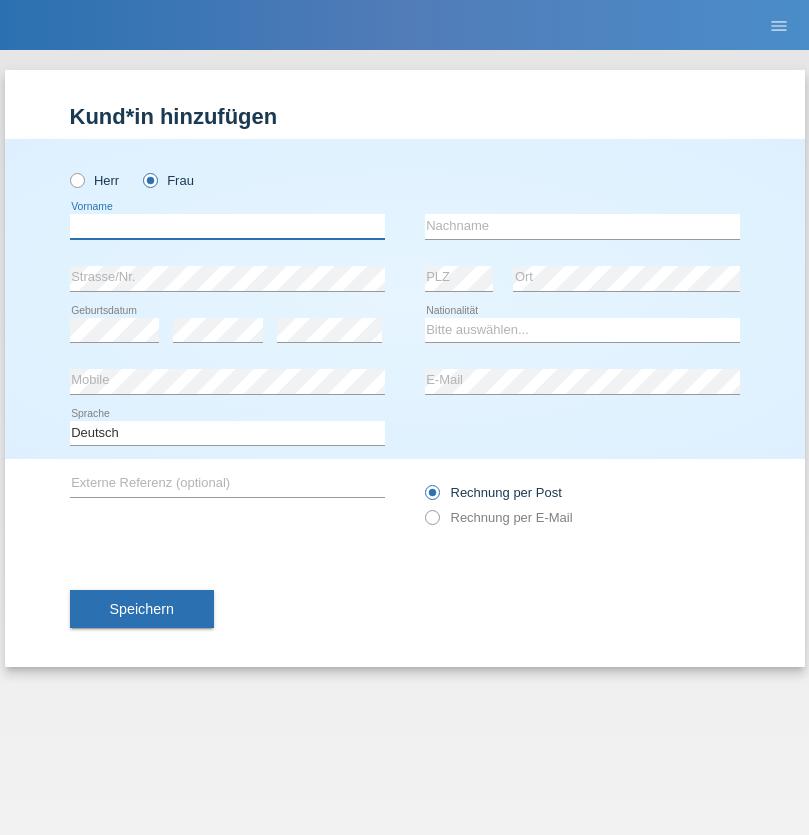 click at bounding box center (227, 226) 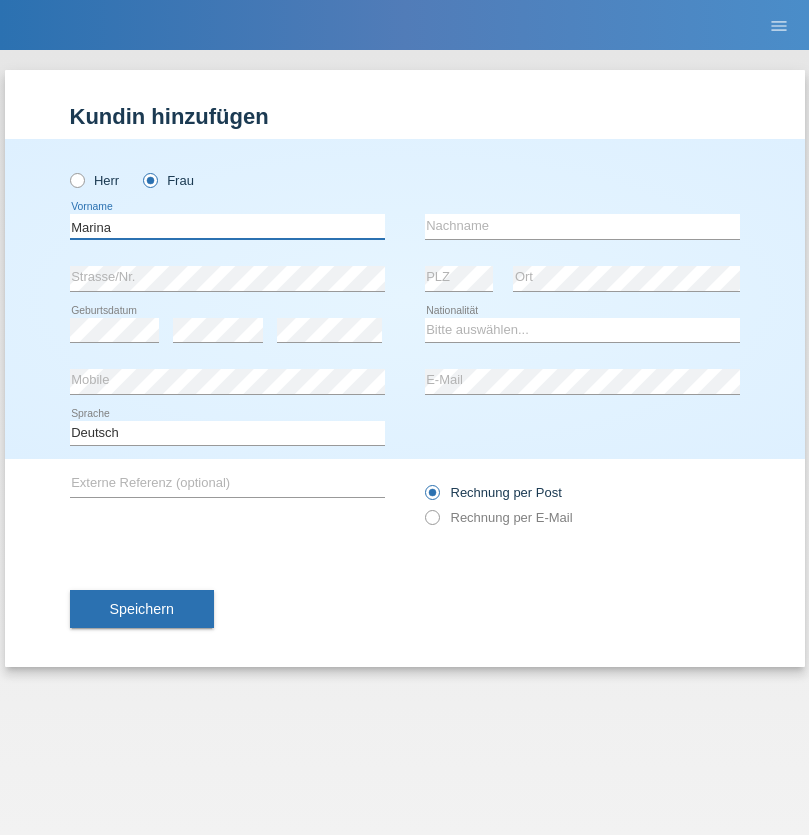 type on "Marina" 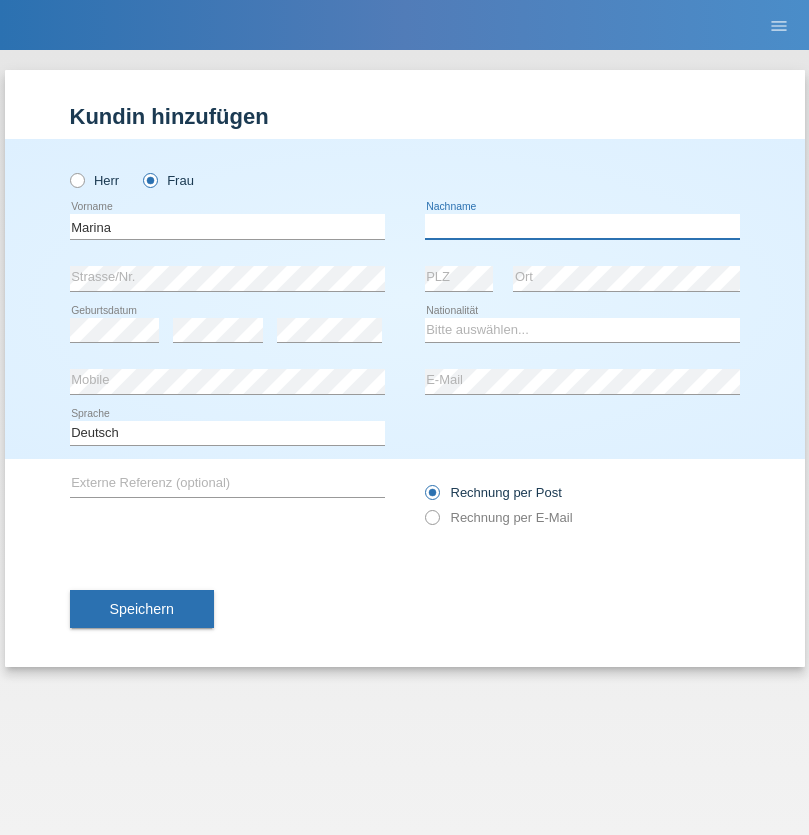 click at bounding box center [582, 226] 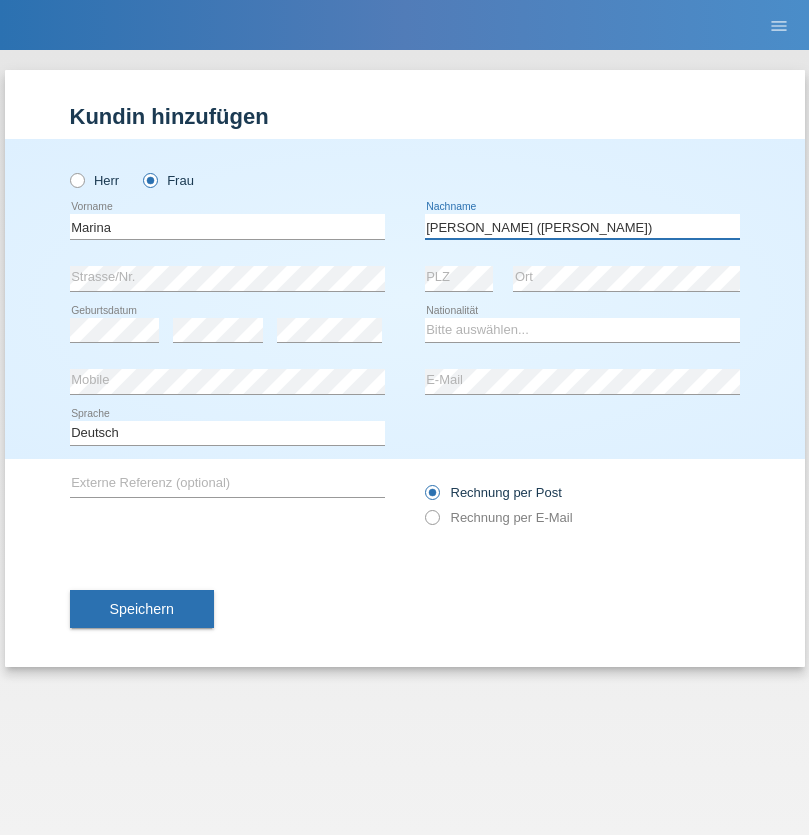 type on "[PERSON_NAME] ([PERSON_NAME])" 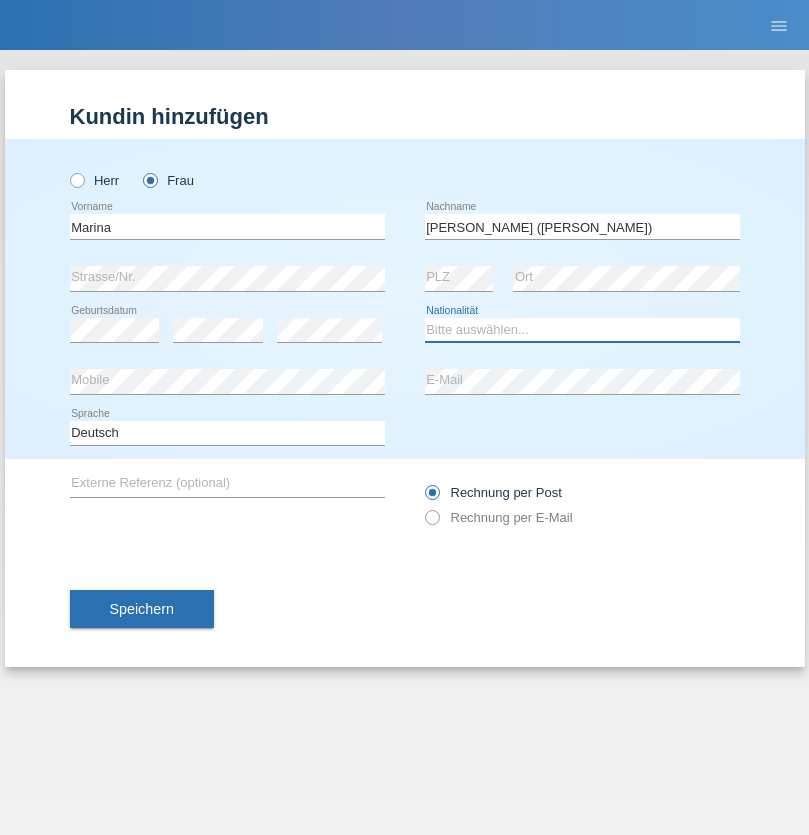 select on "HR" 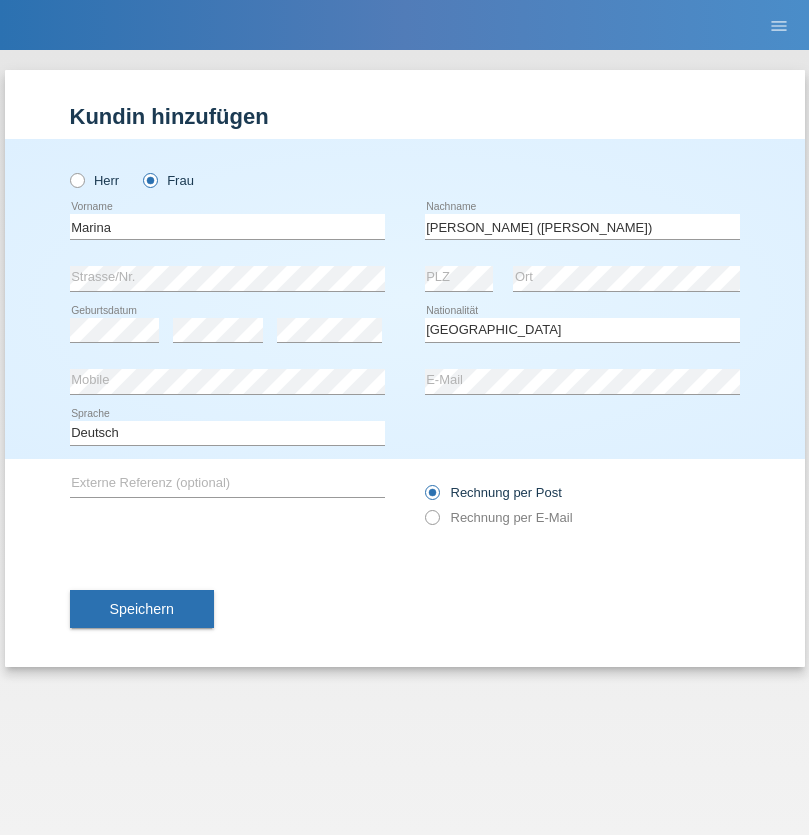 select on "C" 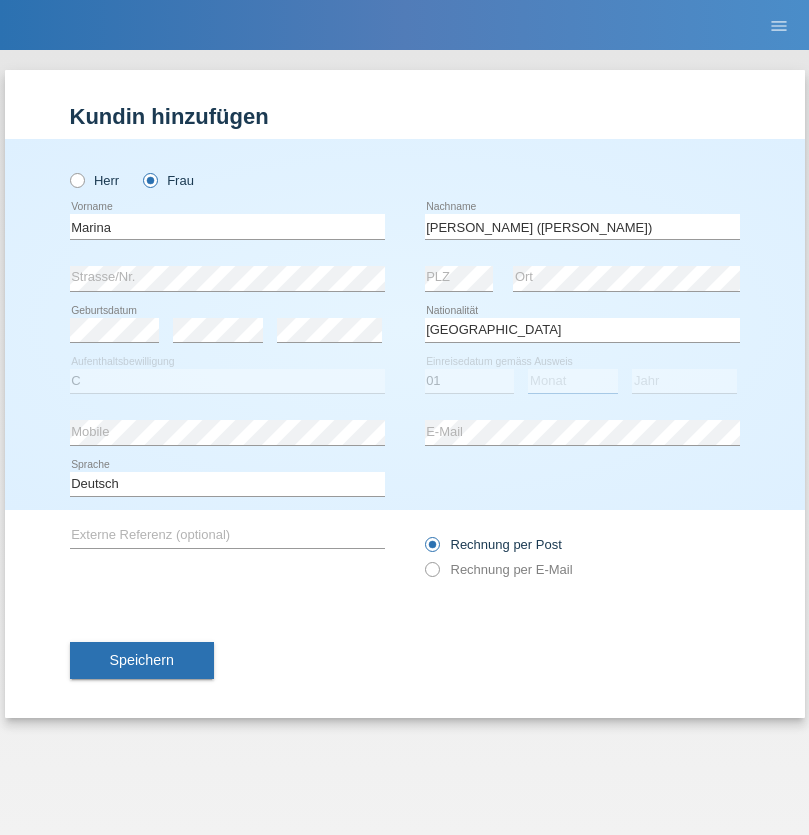 select on "11" 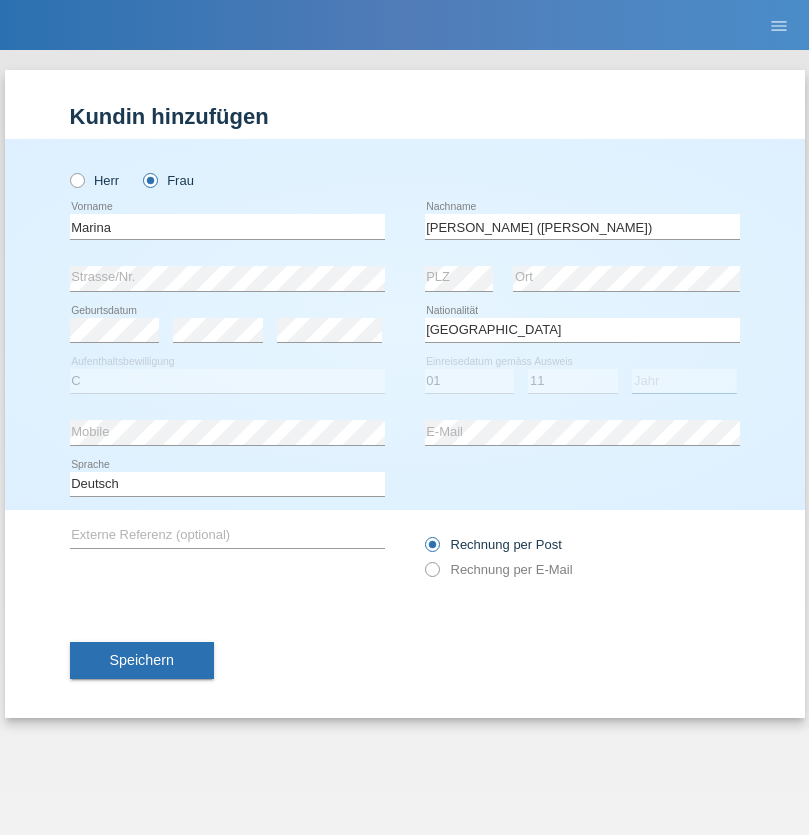 select on "2021" 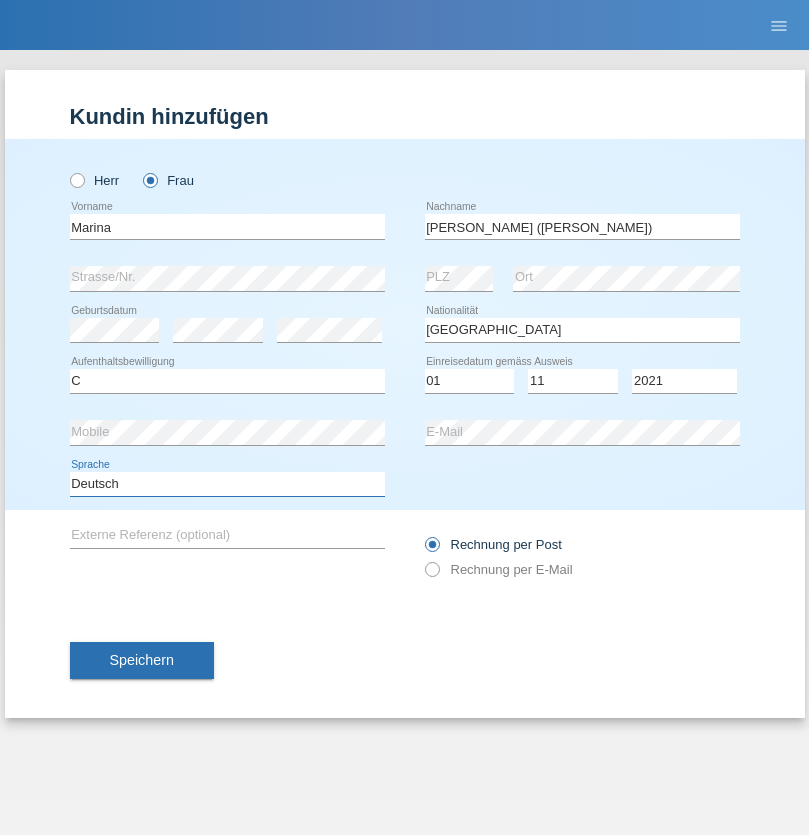 select on "en" 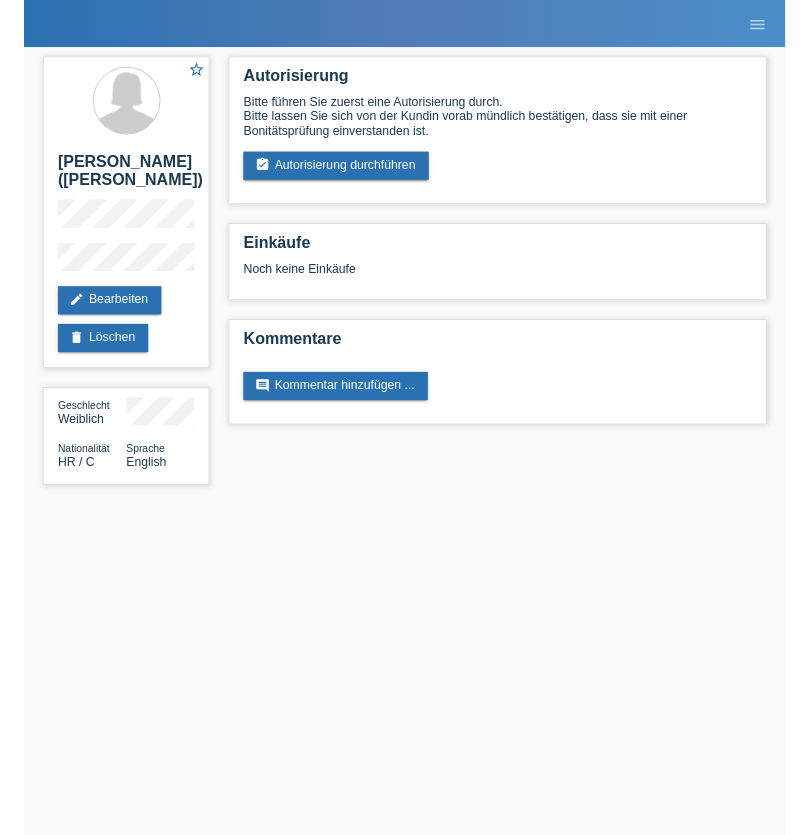 scroll, scrollTop: 0, scrollLeft: 0, axis: both 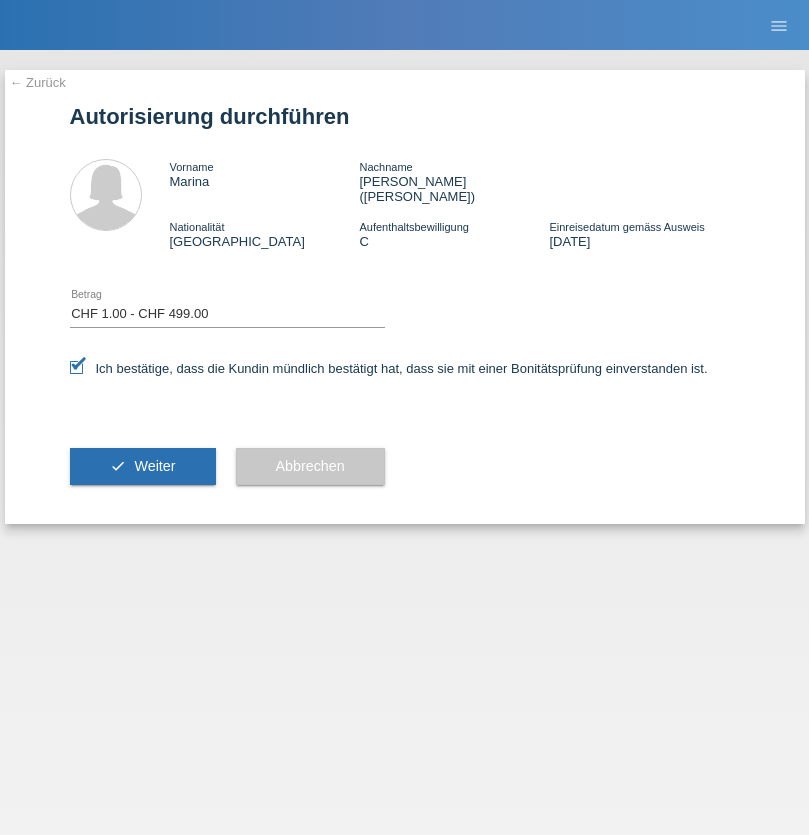 select on "1" 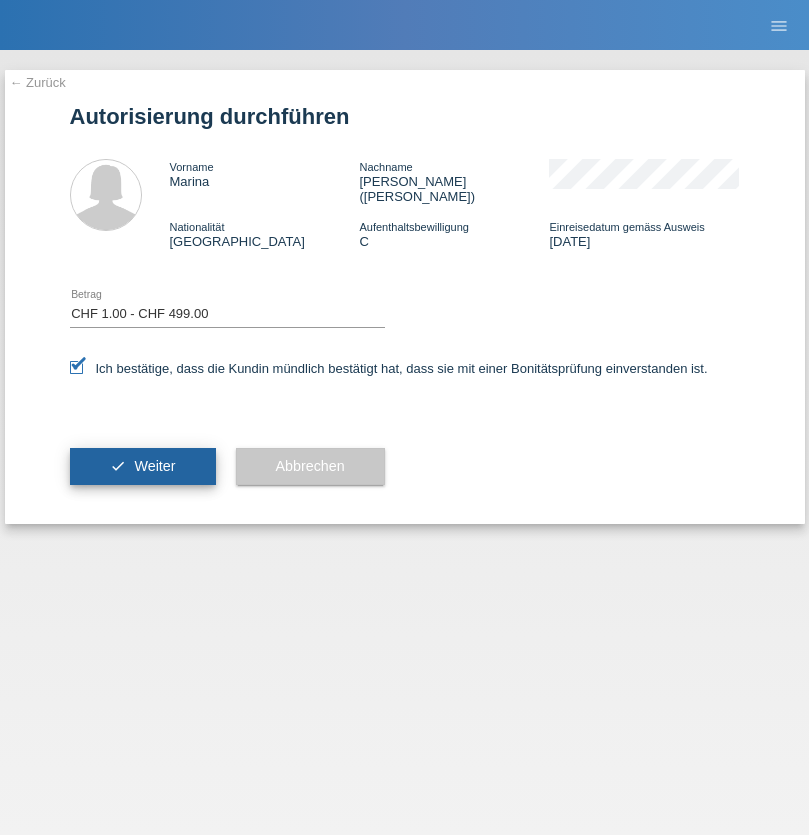 click on "Weiter" at bounding box center [154, 466] 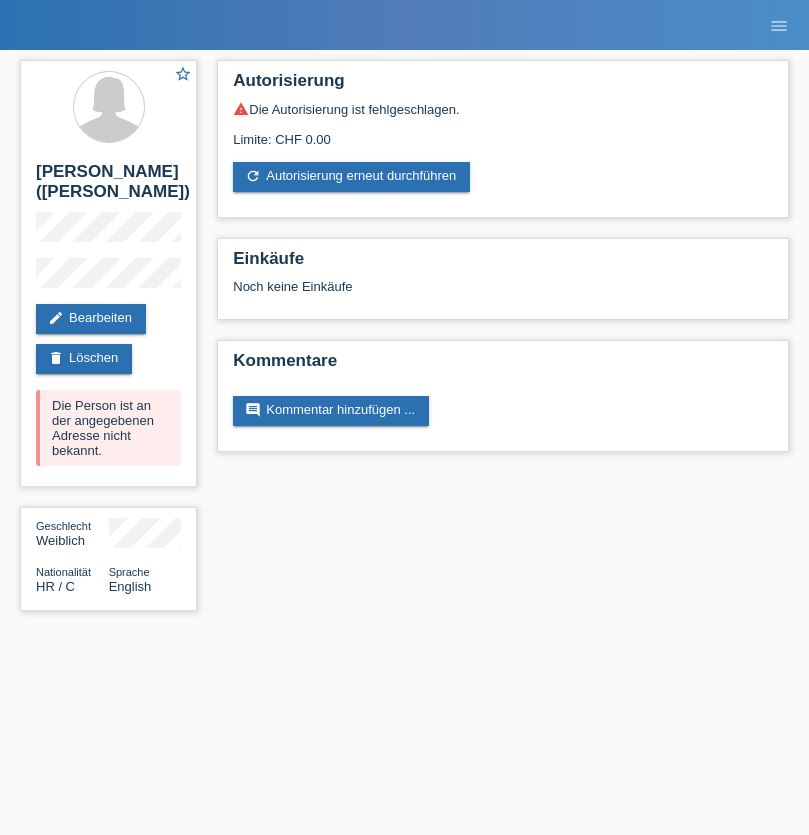 scroll, scrollTop: 0, scrollLeft: 0, axis: both 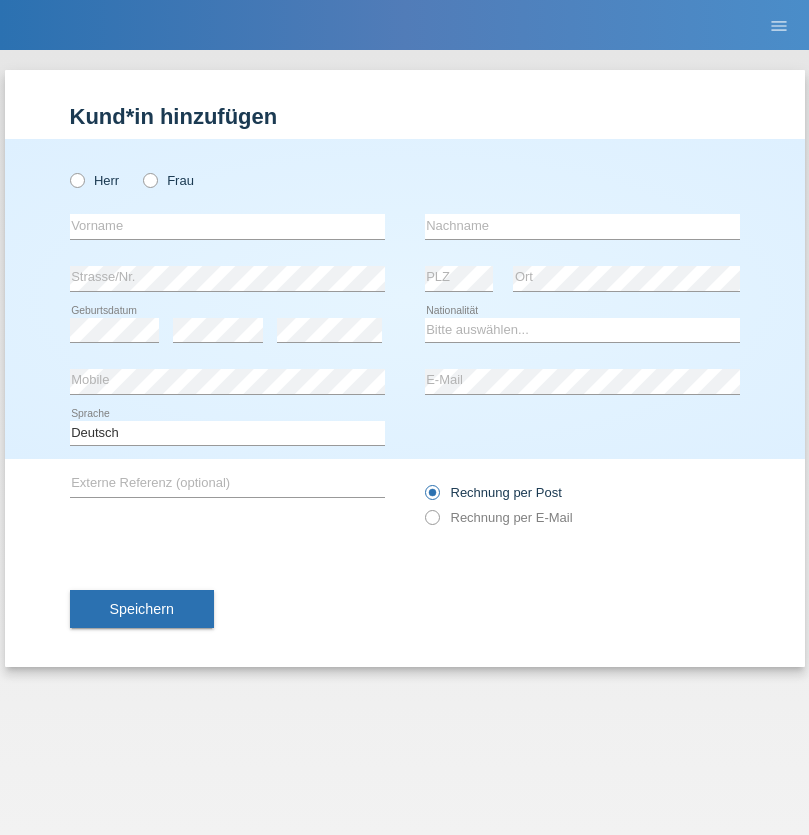 radio on "true" 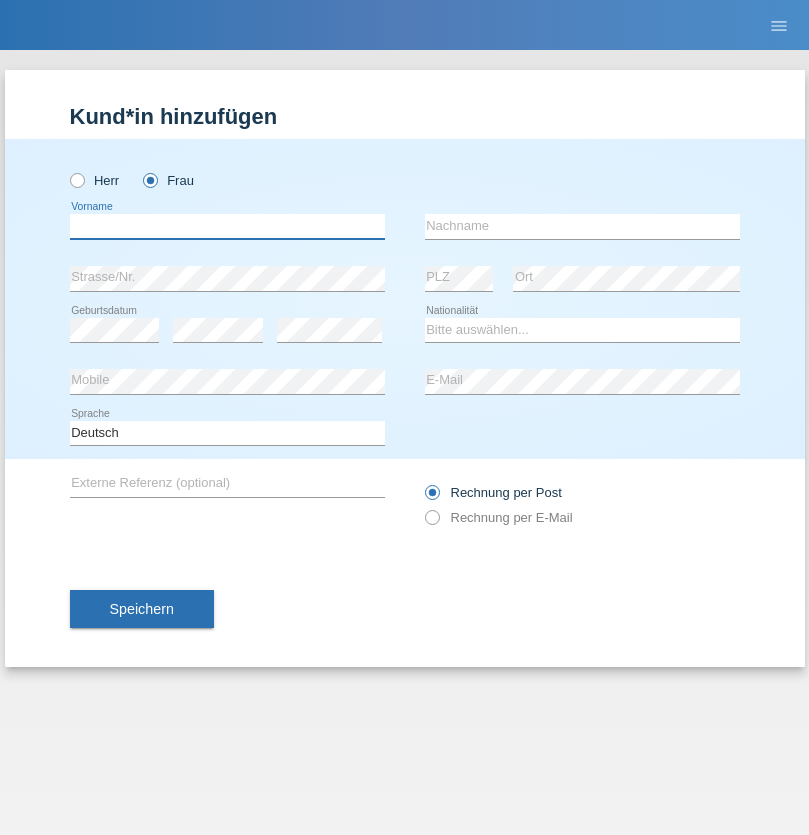 click at bounding box center (227, 226) 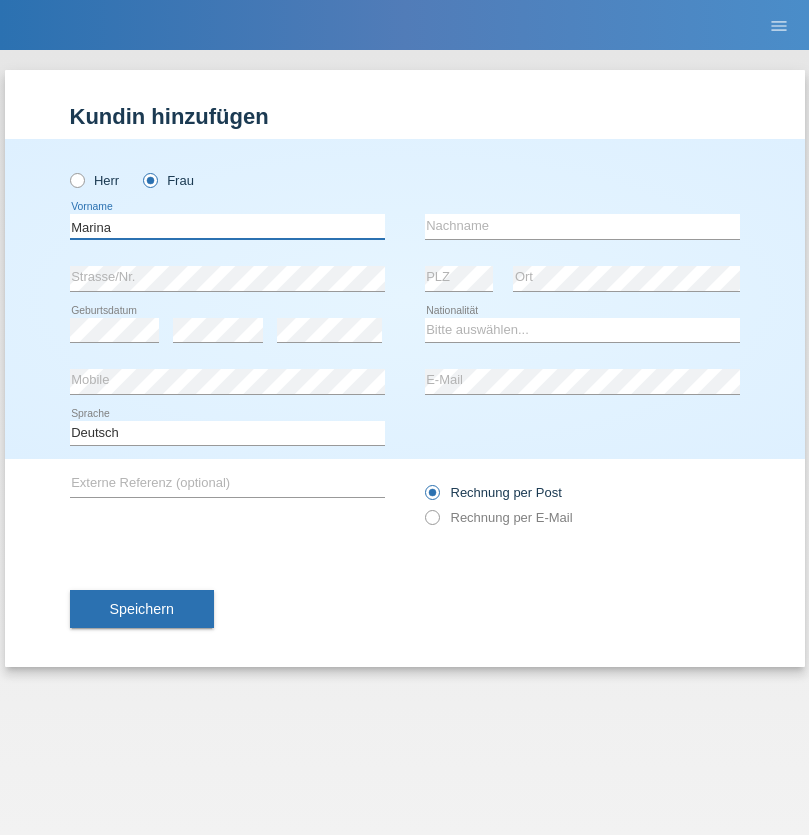 type on "Marina" 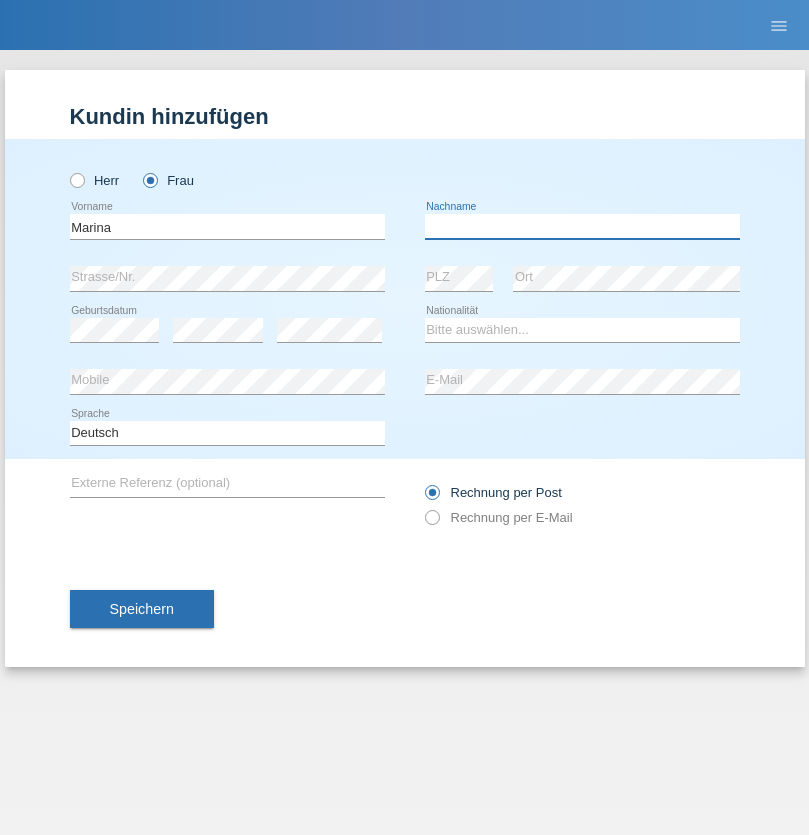 click at bounding box center [582, 226] 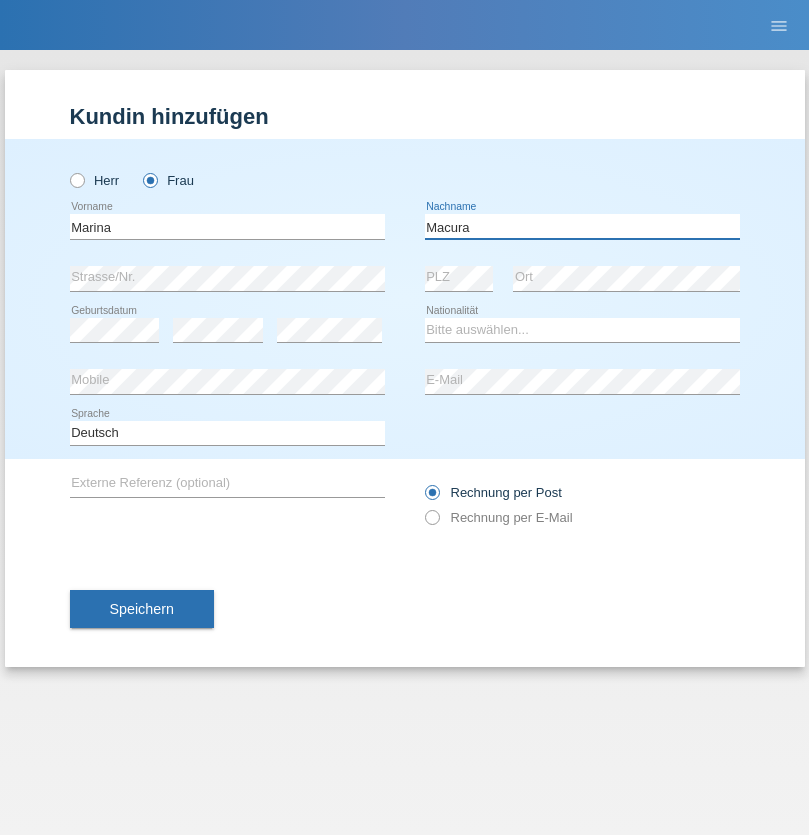type on "Macura" 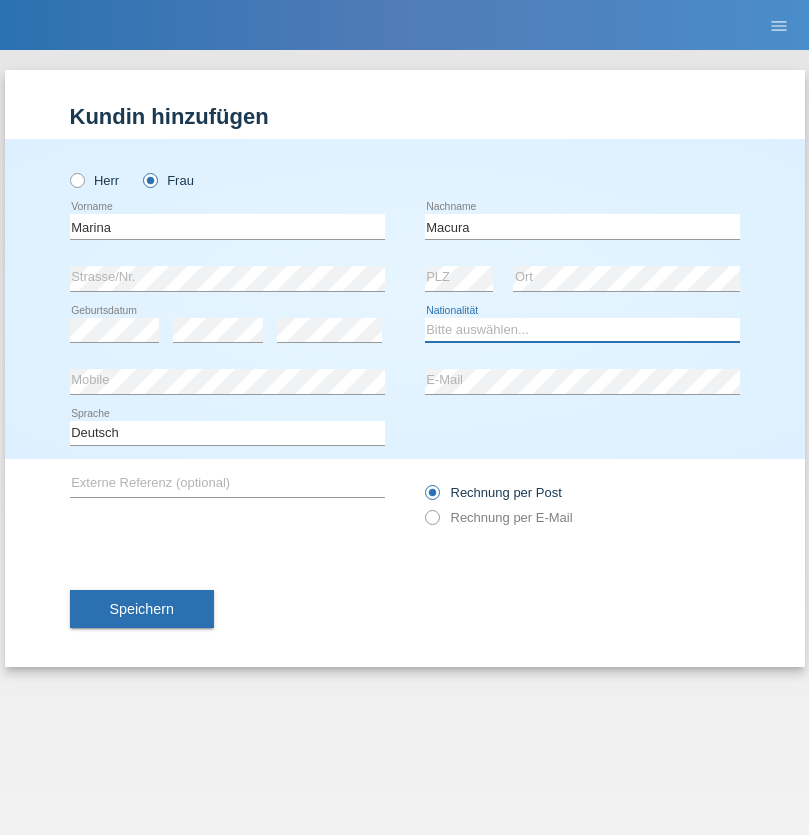 select on "CH" 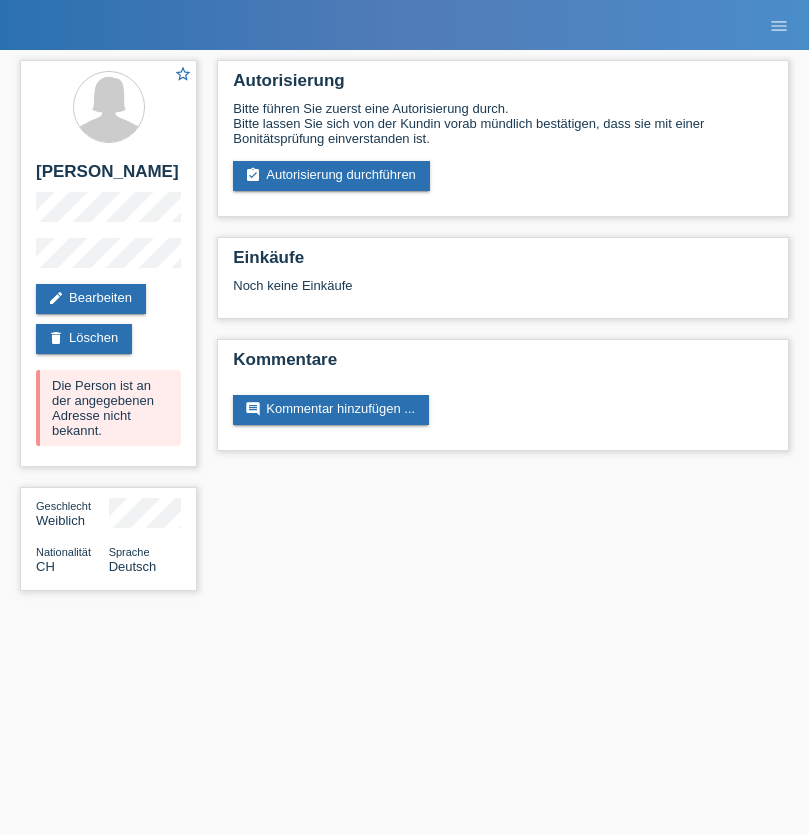 scroll, scrollTop: 0, scrollLeft: 0, axis: both 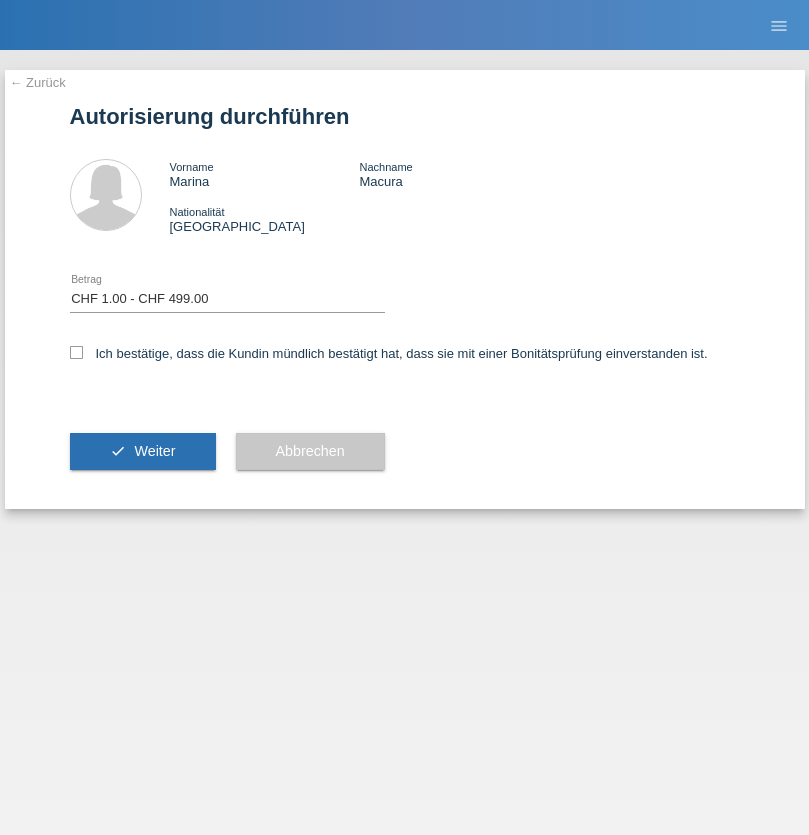 select on "1" 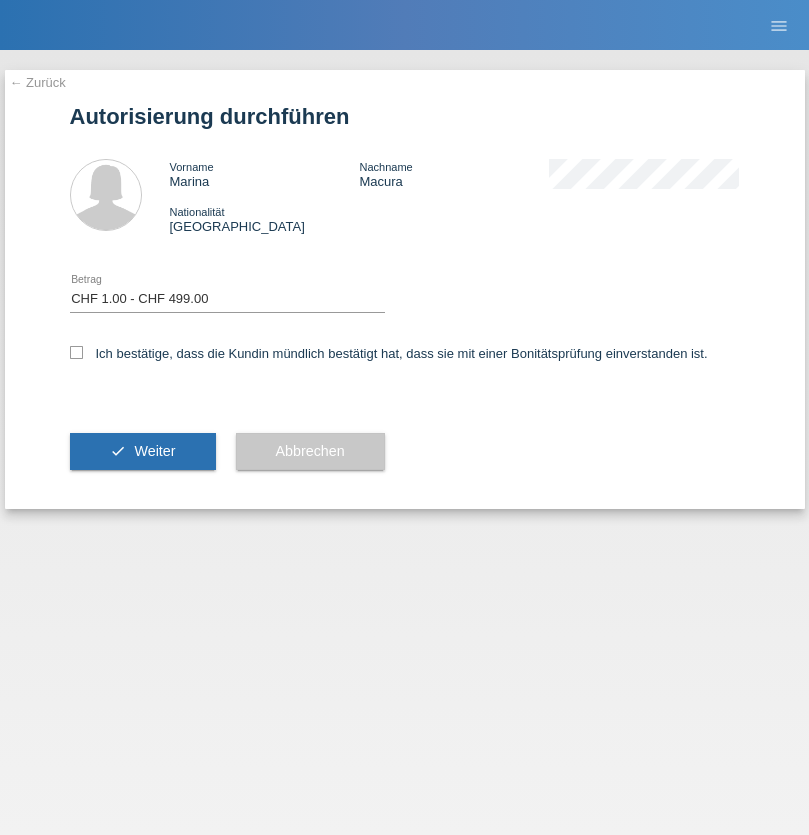 scroll, scrollTop: 0, scrollLeft: 0, axis: both 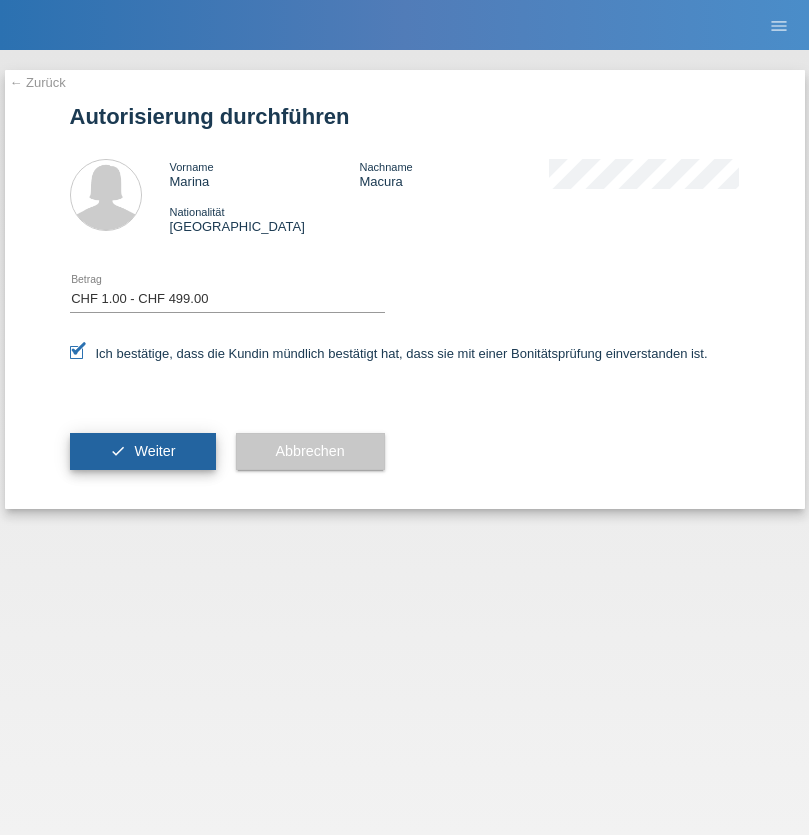 click on "Weiter" at bounding box center (154, 451) 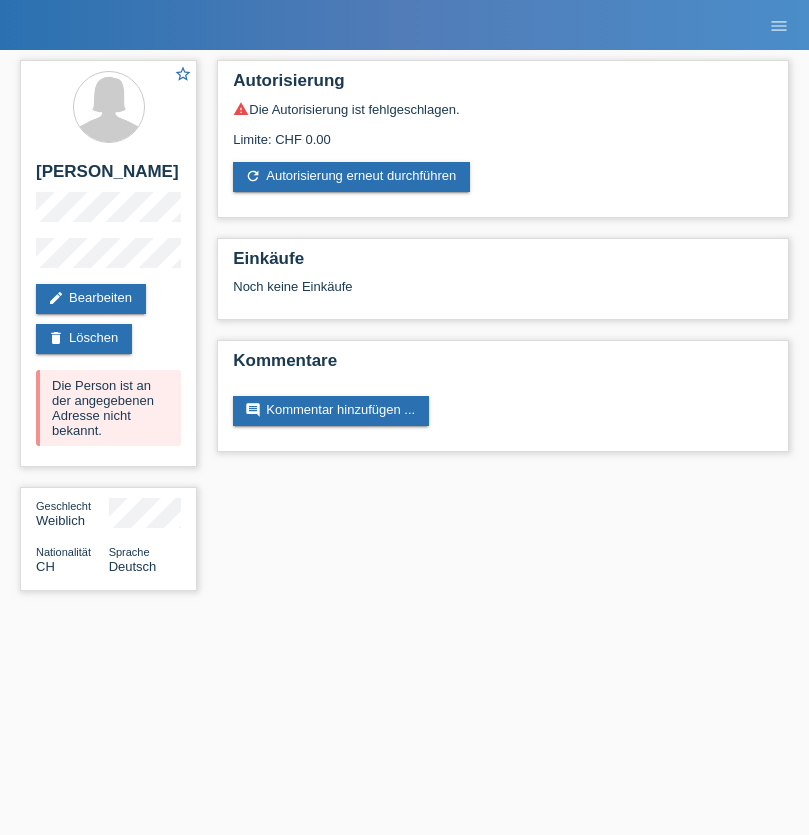 scroll, scrollTop: 0, scrollLeft: 0, axis: both 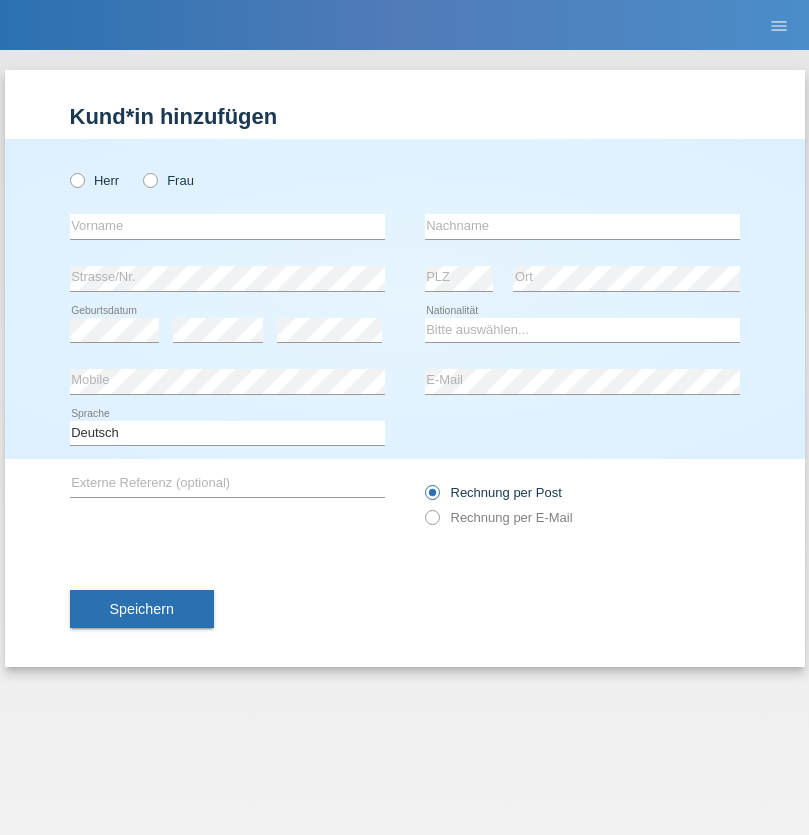 radio on "true" 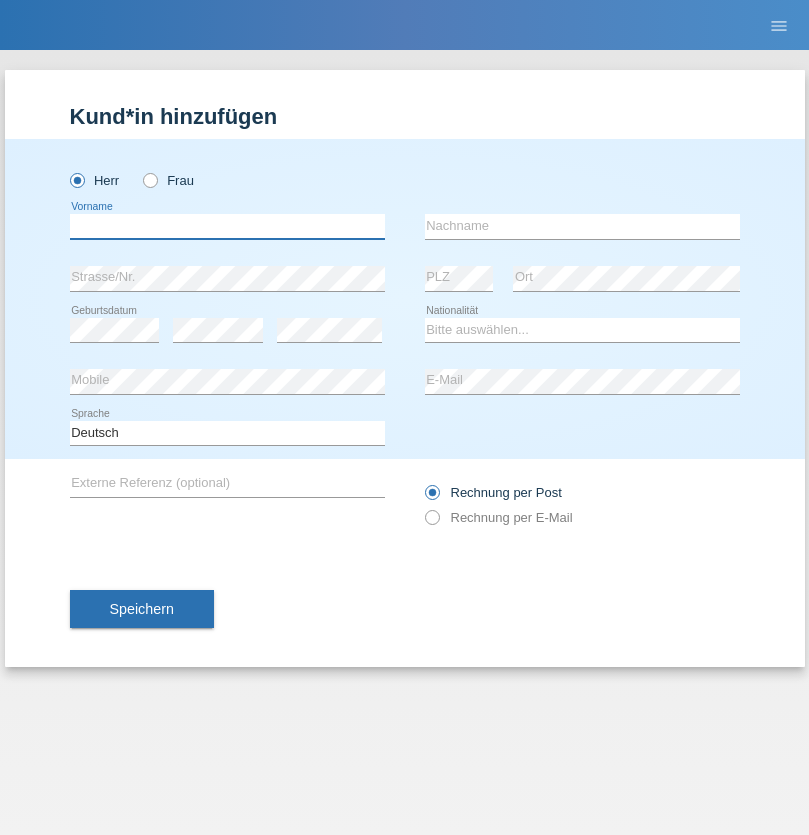 click at bounding box center [227, 226] 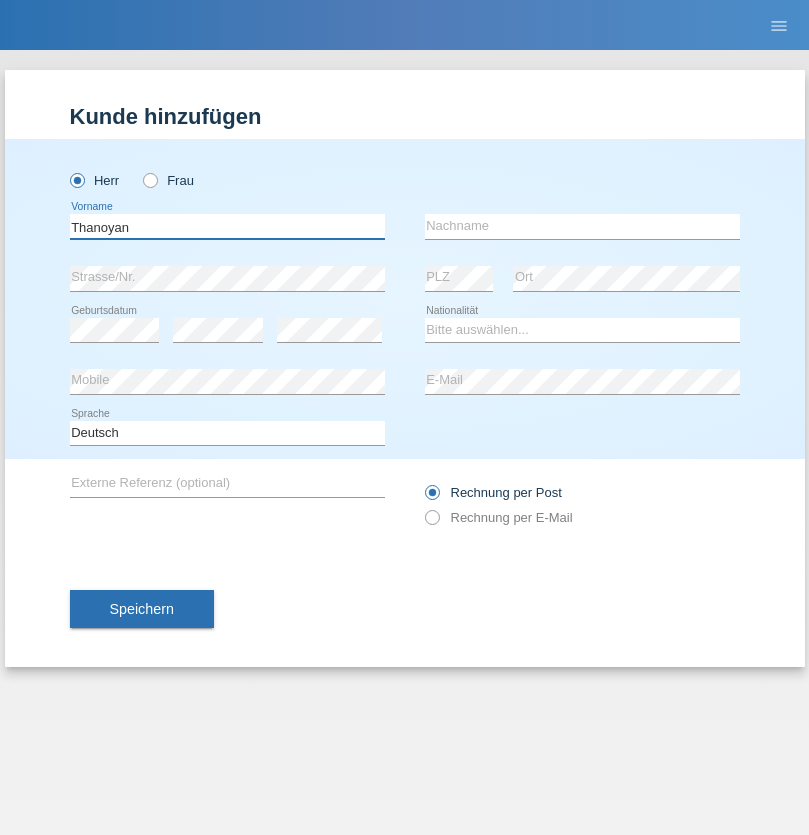 type on "Thanoyan" 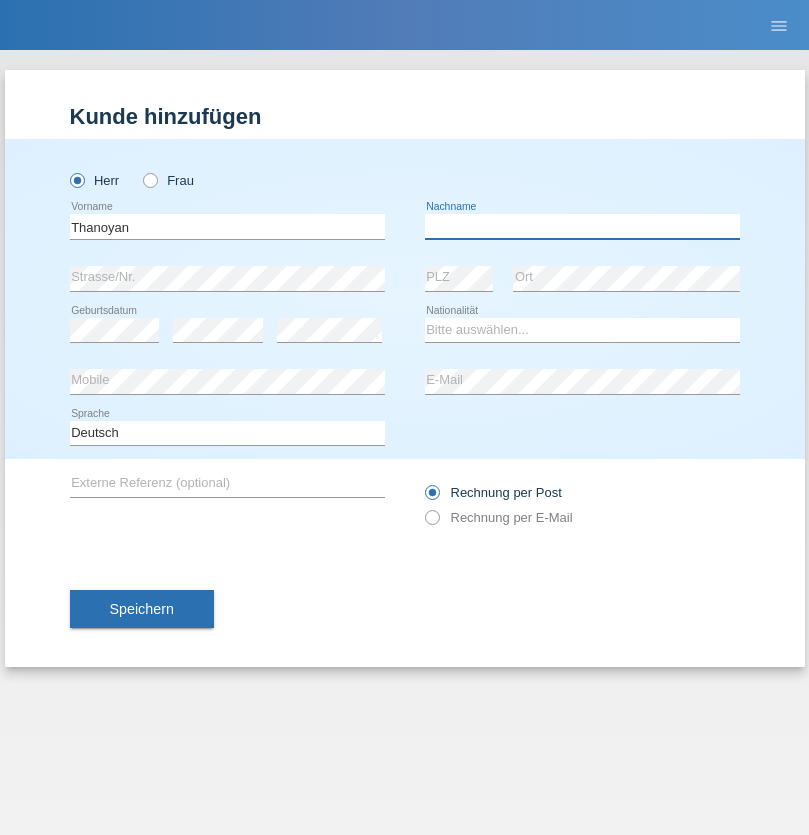 click at bounding box center [582, 226] 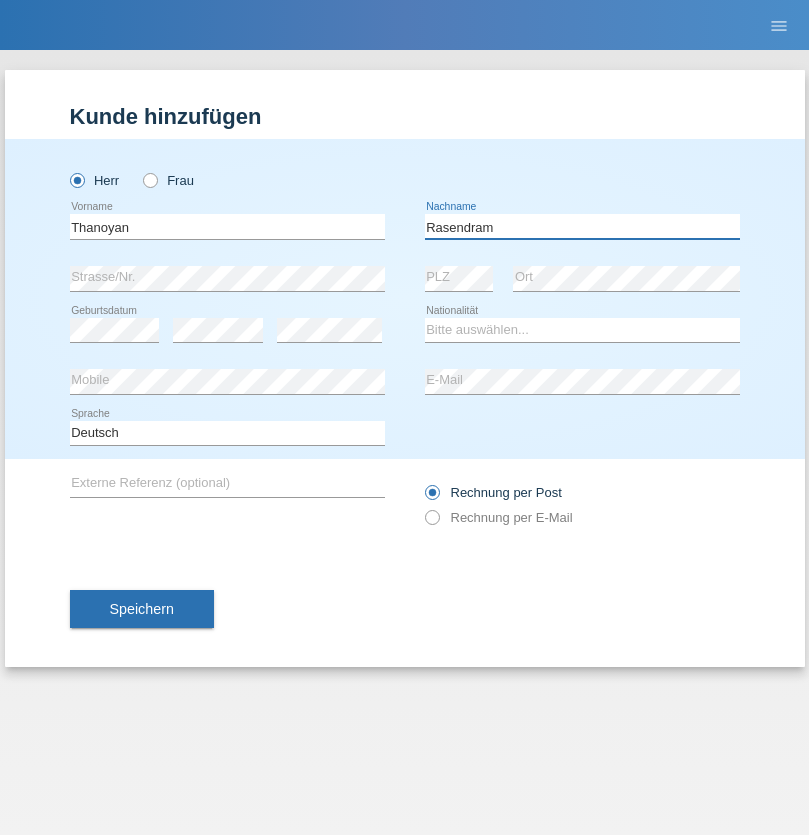 type on "Rasendram" 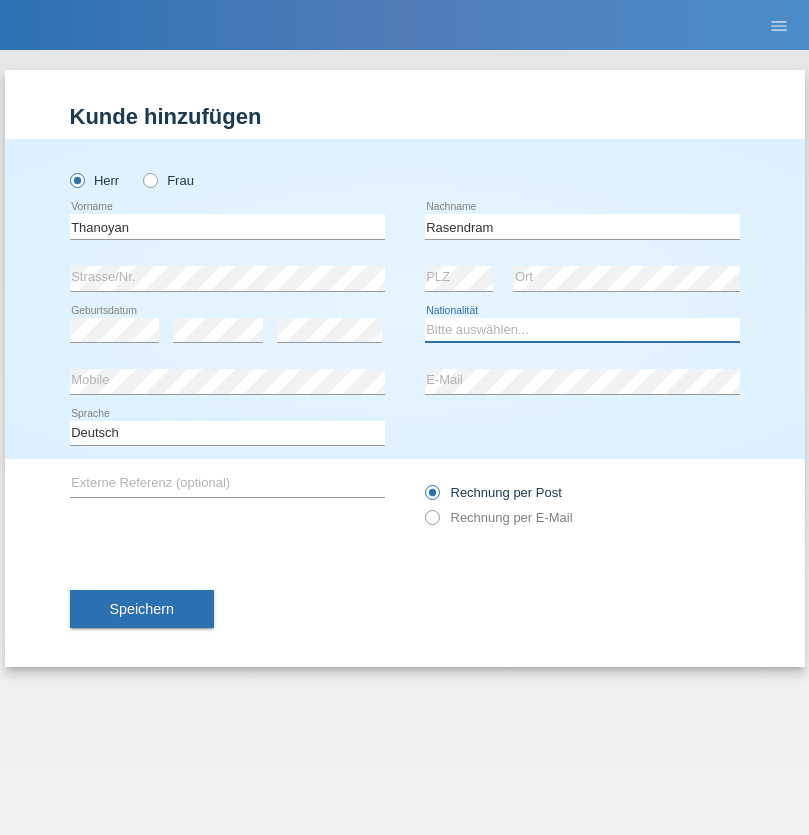 select on "LK" 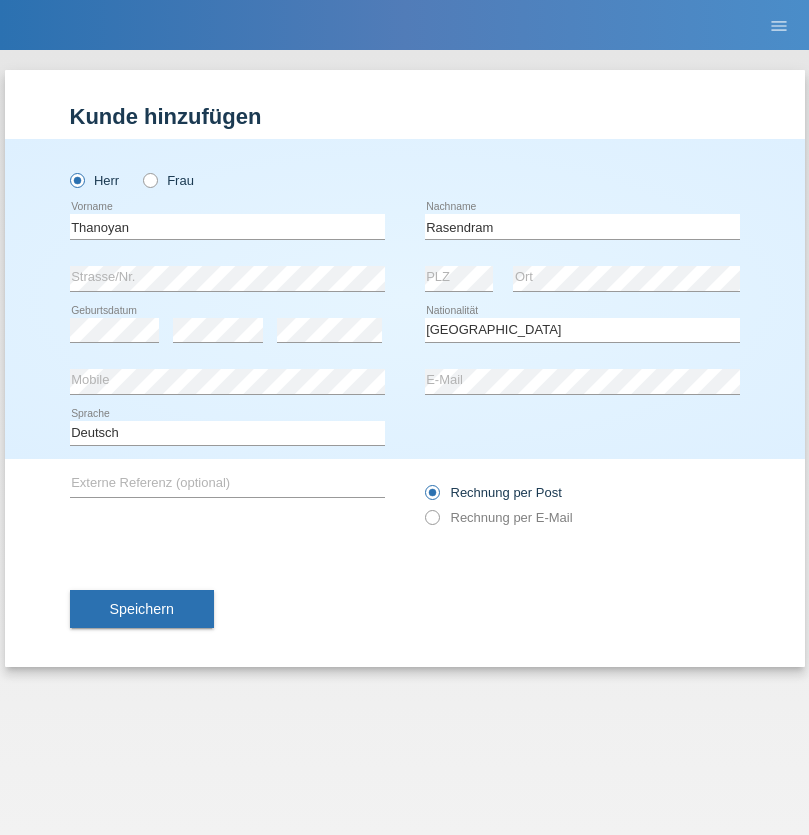 select on "C" 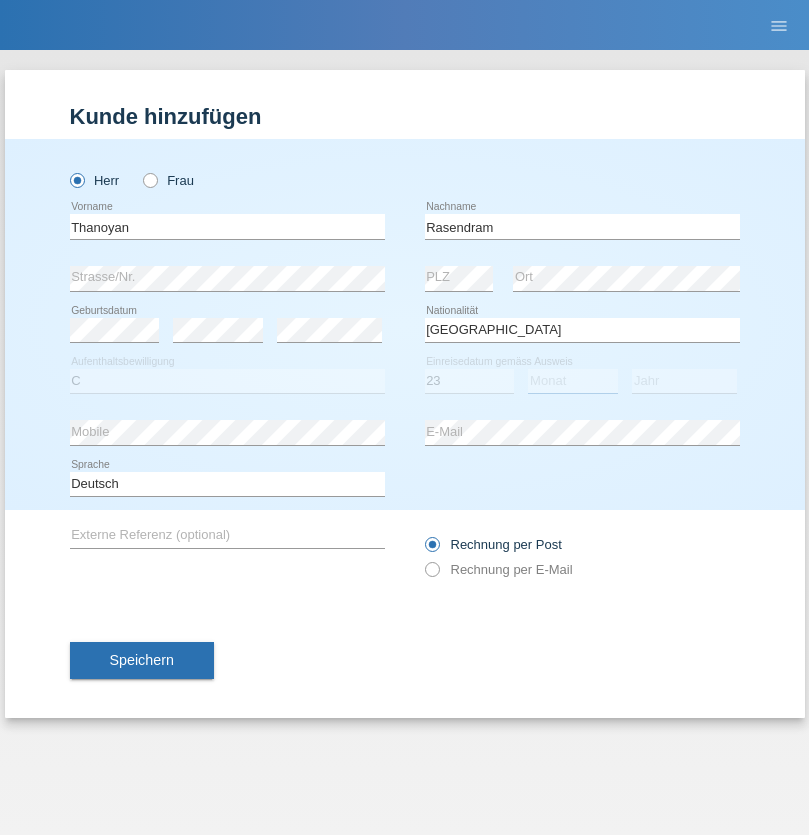 select on "02" 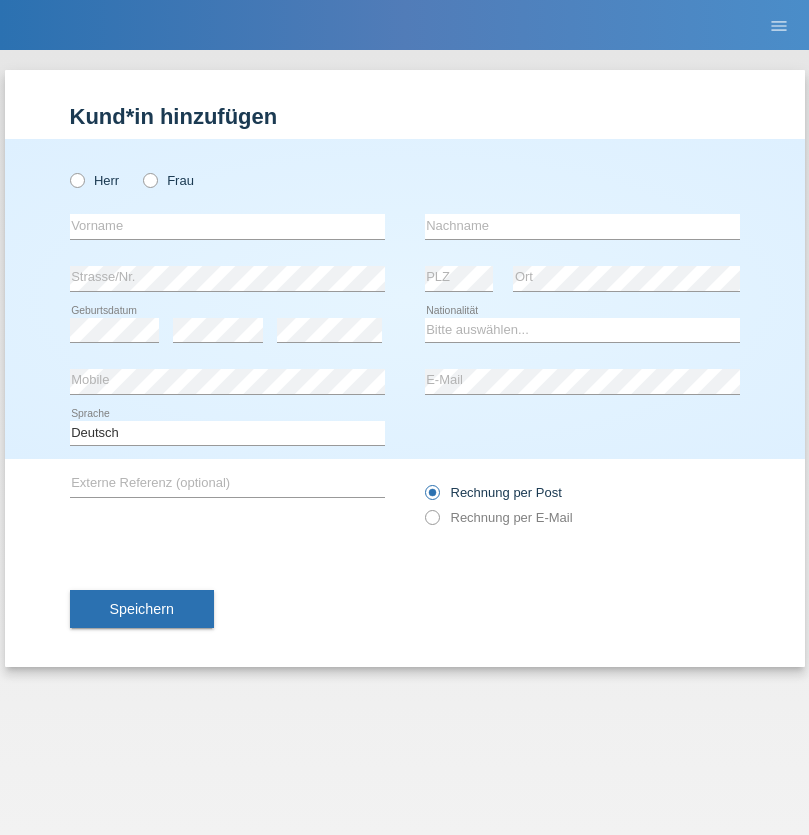 scroll, scrollTop: 0, scrollLeft: 0, axis: both 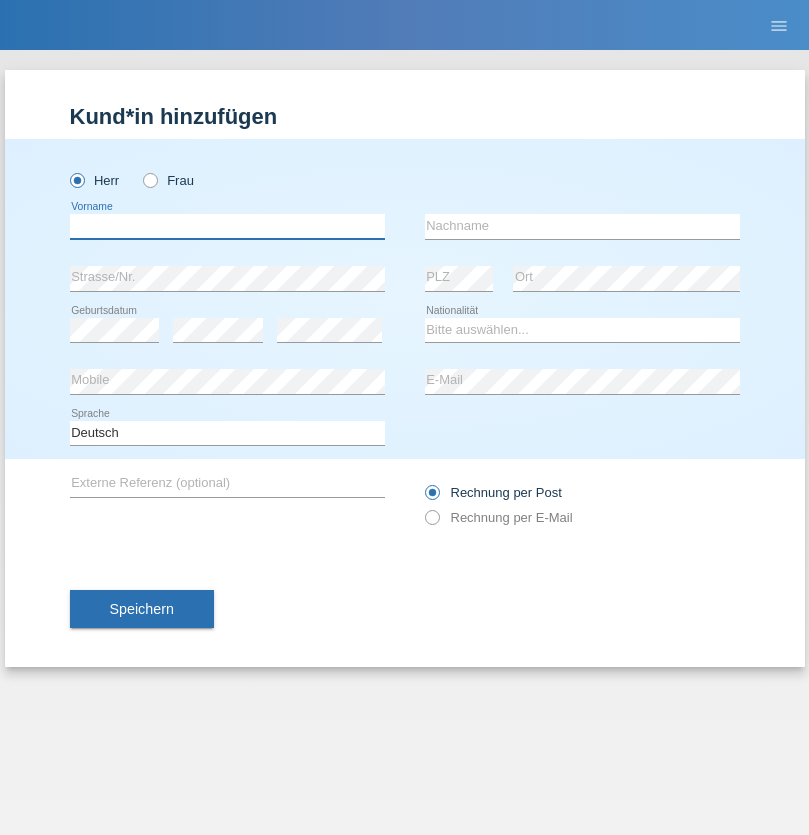 click at bounding box center (227, 226) 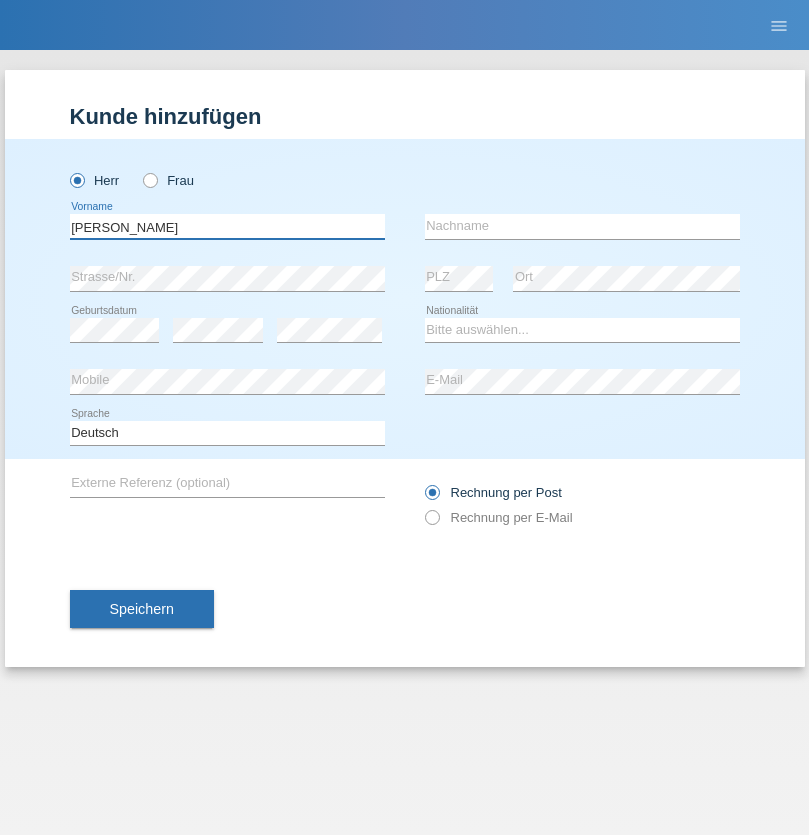 type on "[PERSON_NAME]" 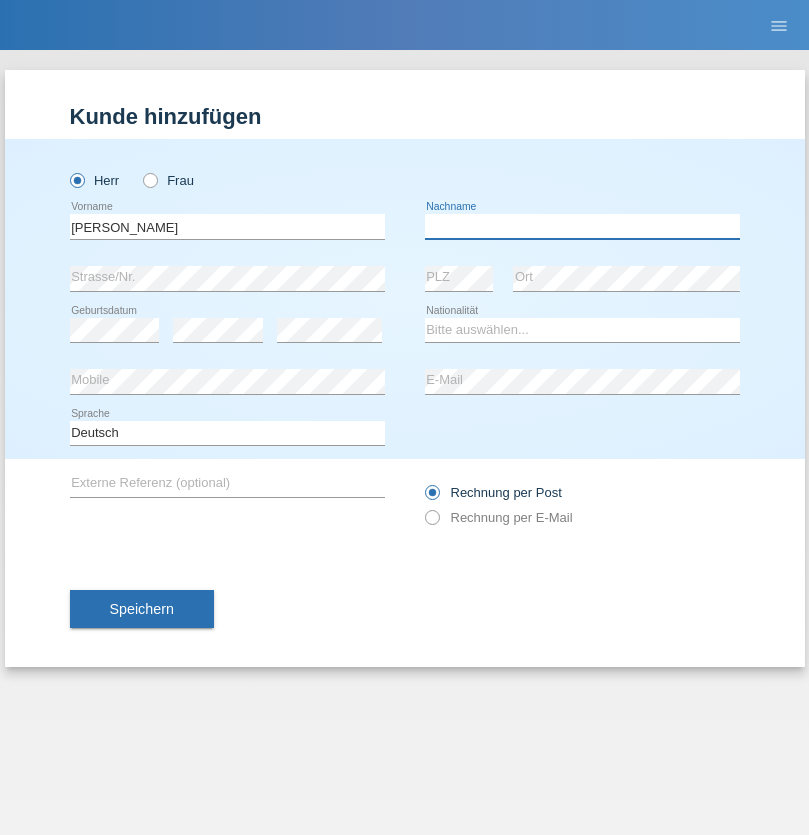 click at bounding box center (582, 226) 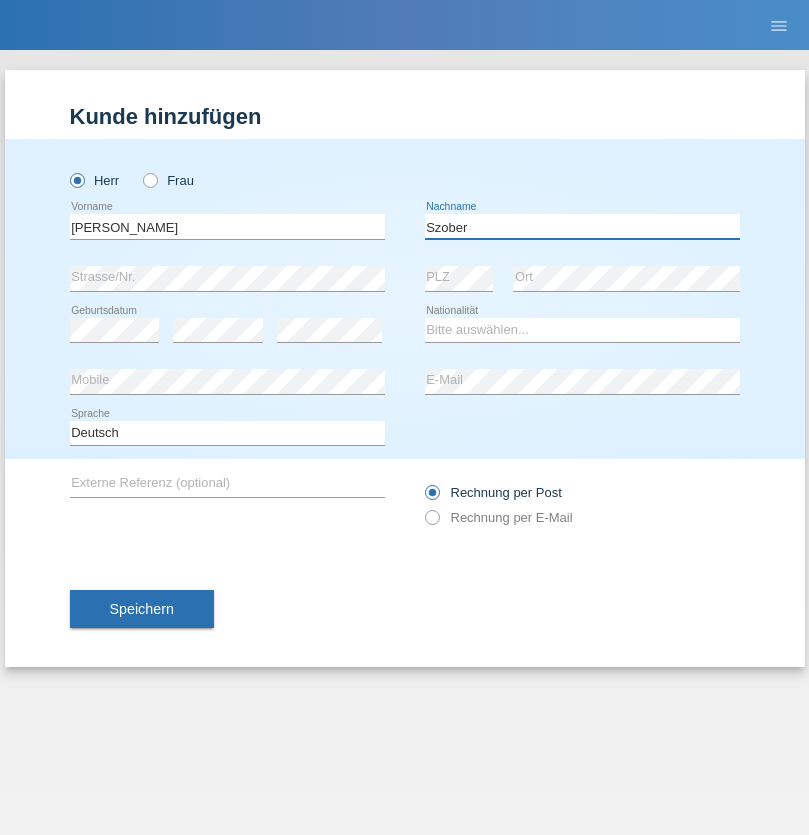 type on "Szober" 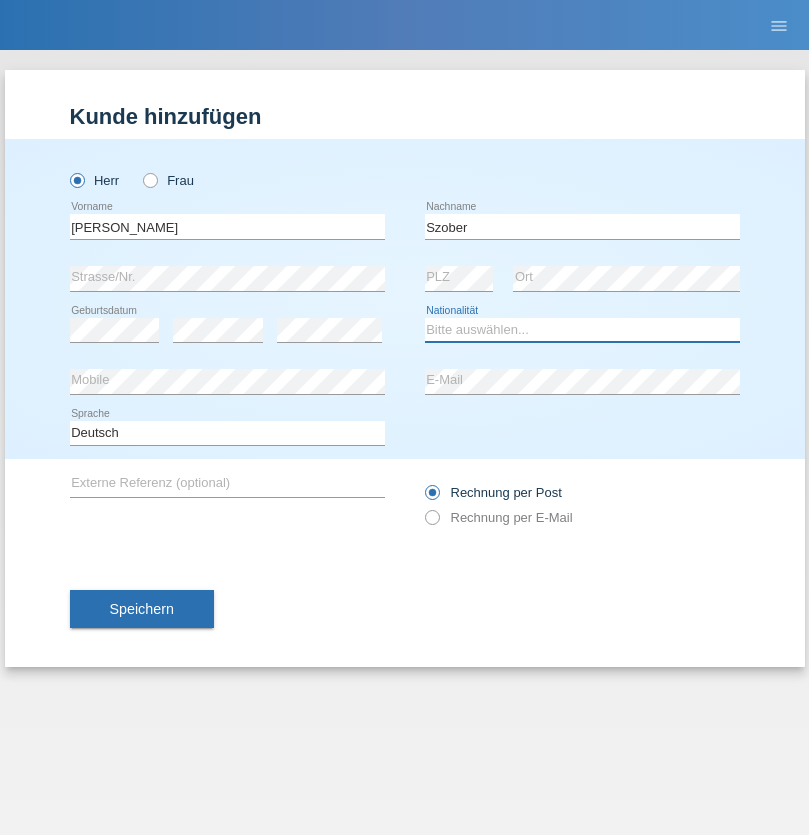 select on "PL" 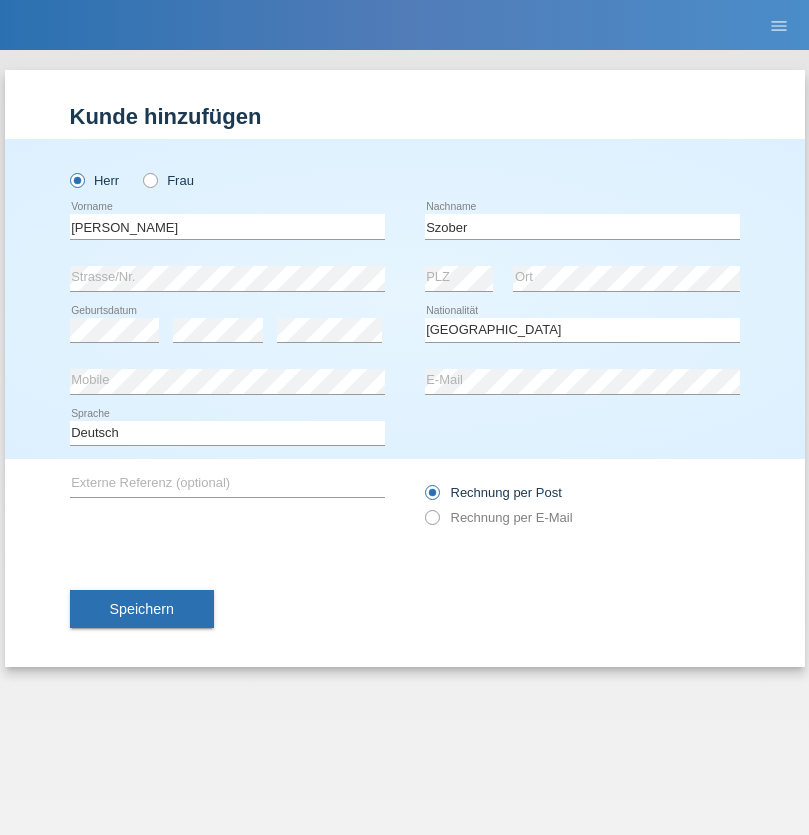select on "C" 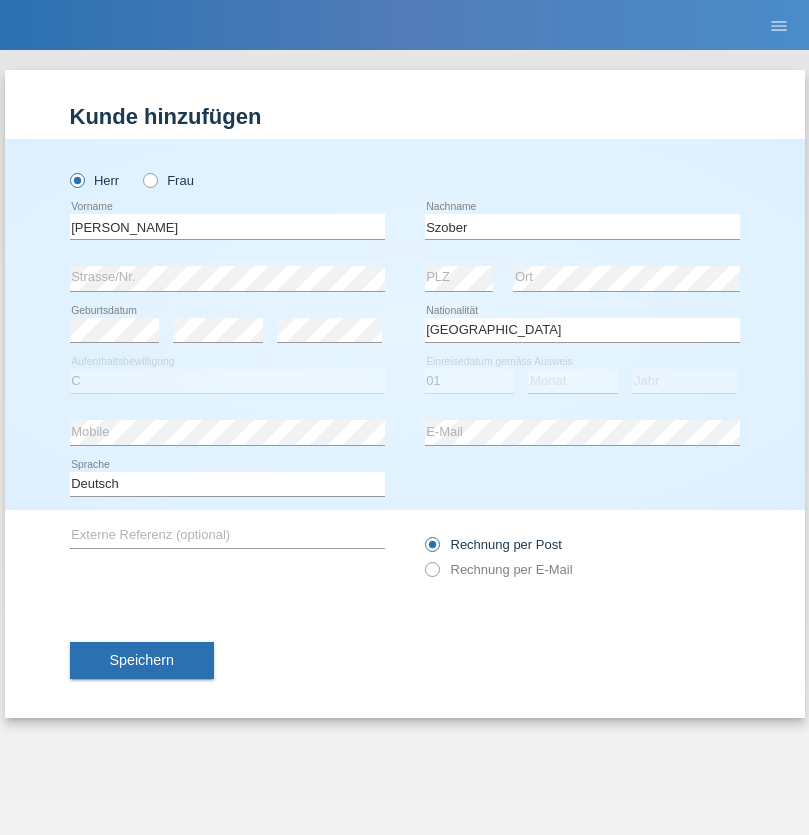select on "05" 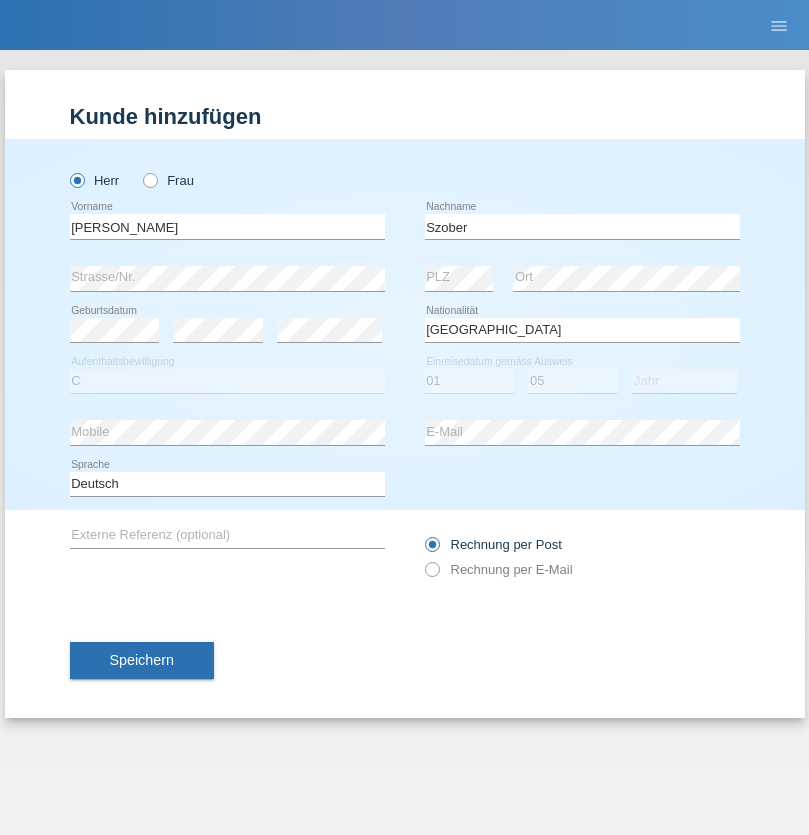 select on "2021" 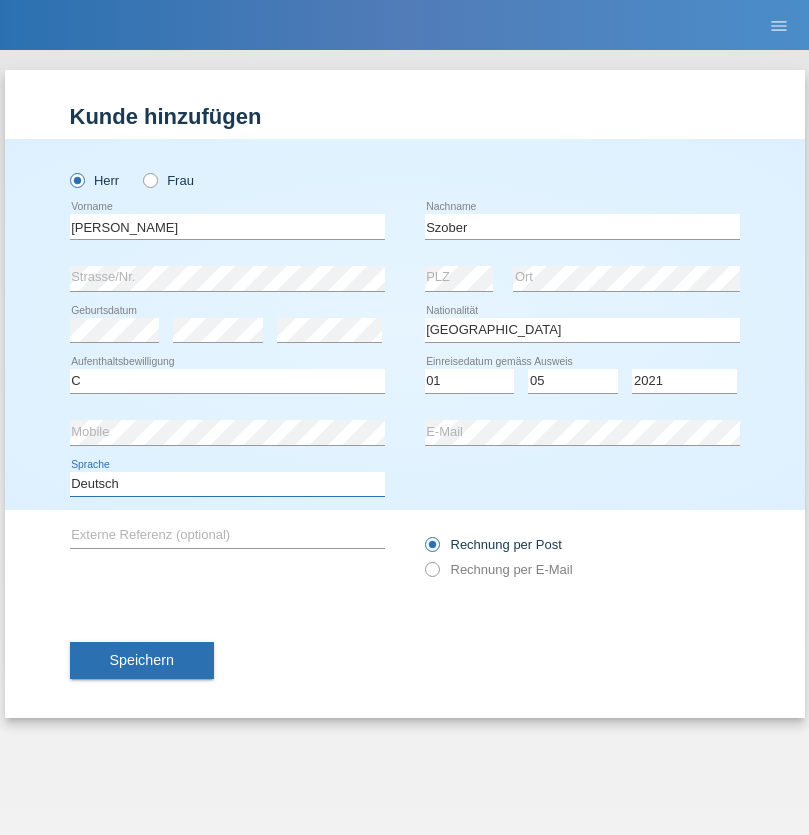 select on "en" 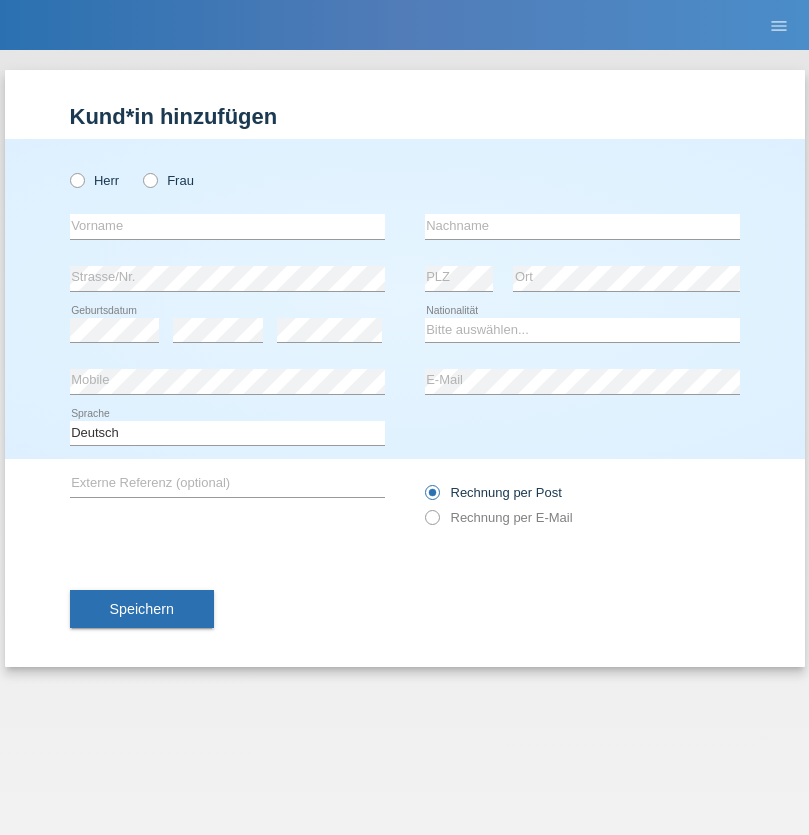scroll, scrollTop: 0, scrollLeft: 0, axis: both 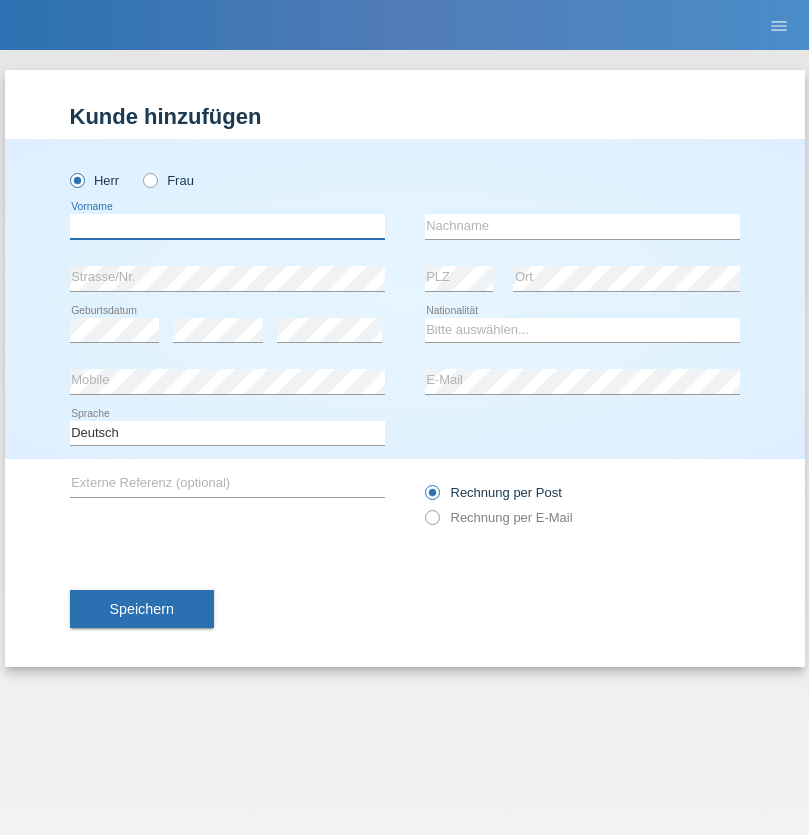 click at bounding box center [227, 226] 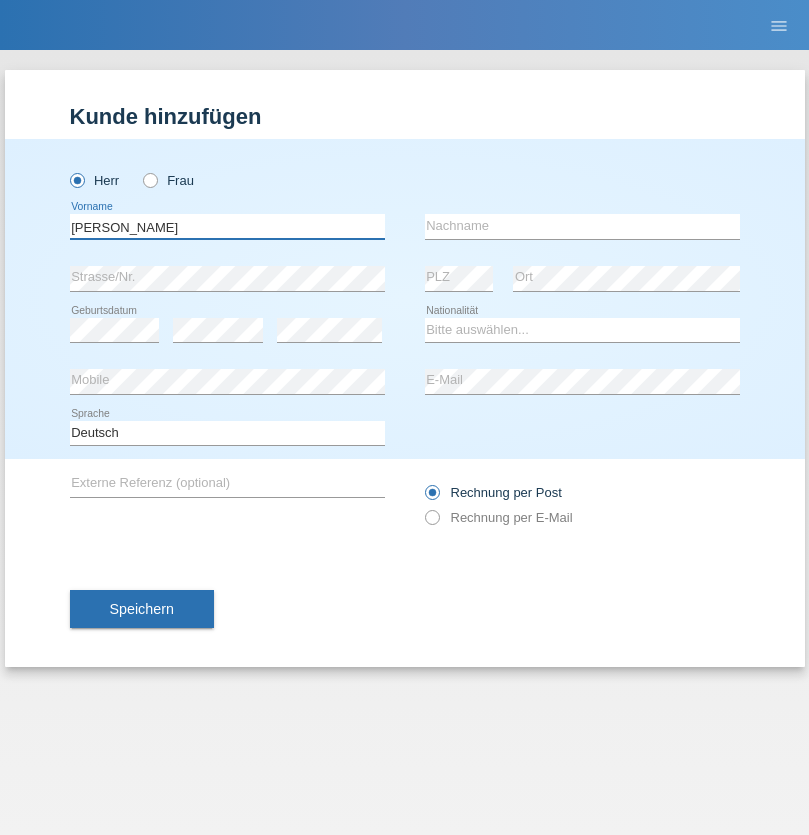 type on "Slawomir" 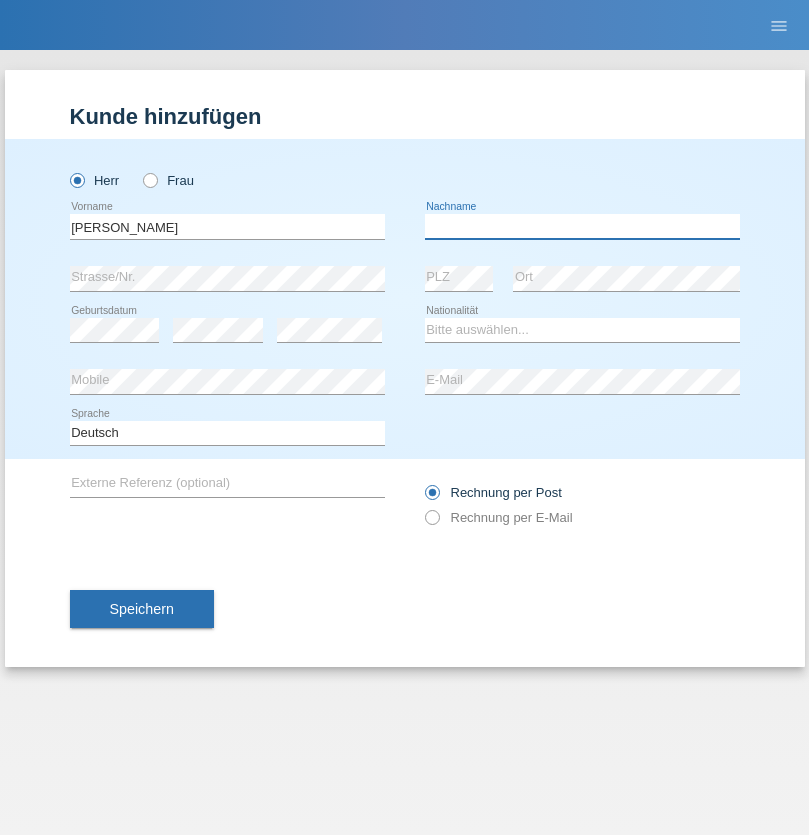 click at bounding box center (582, 226) 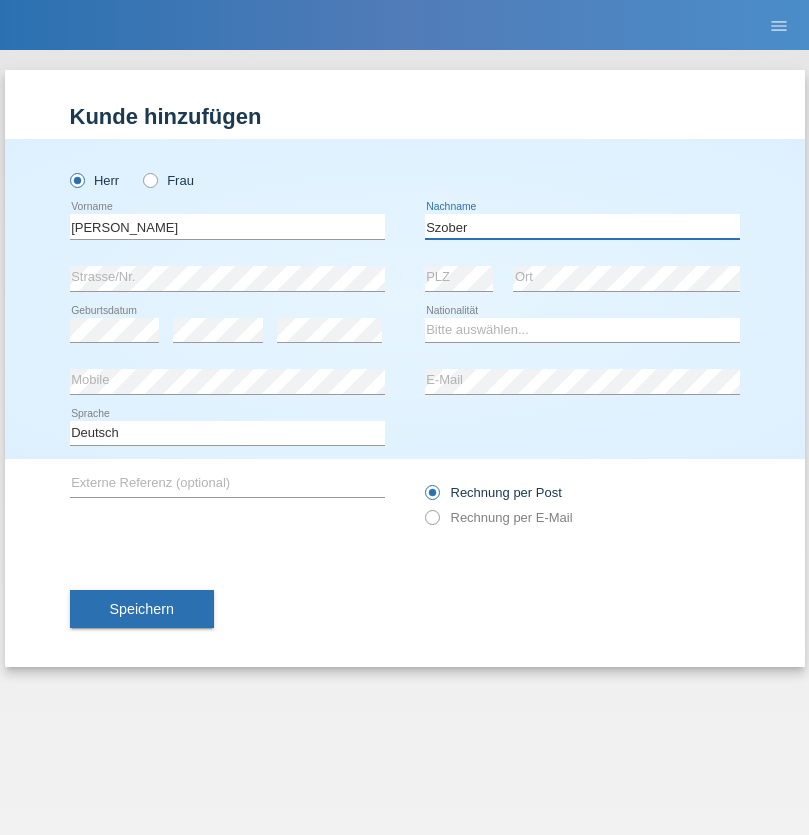 type on "Szober" 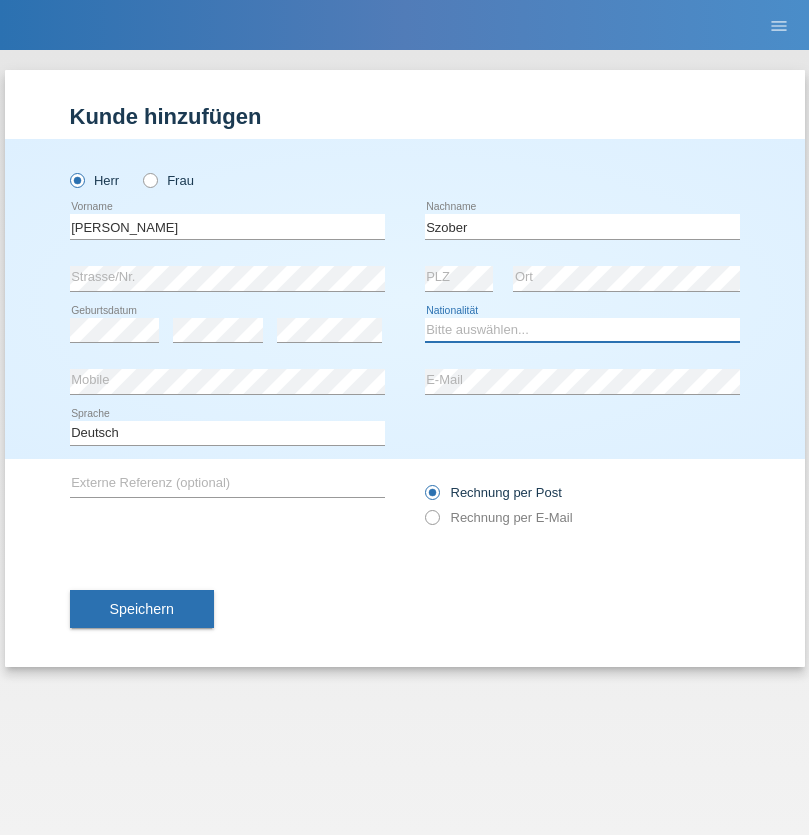 select on "PL" 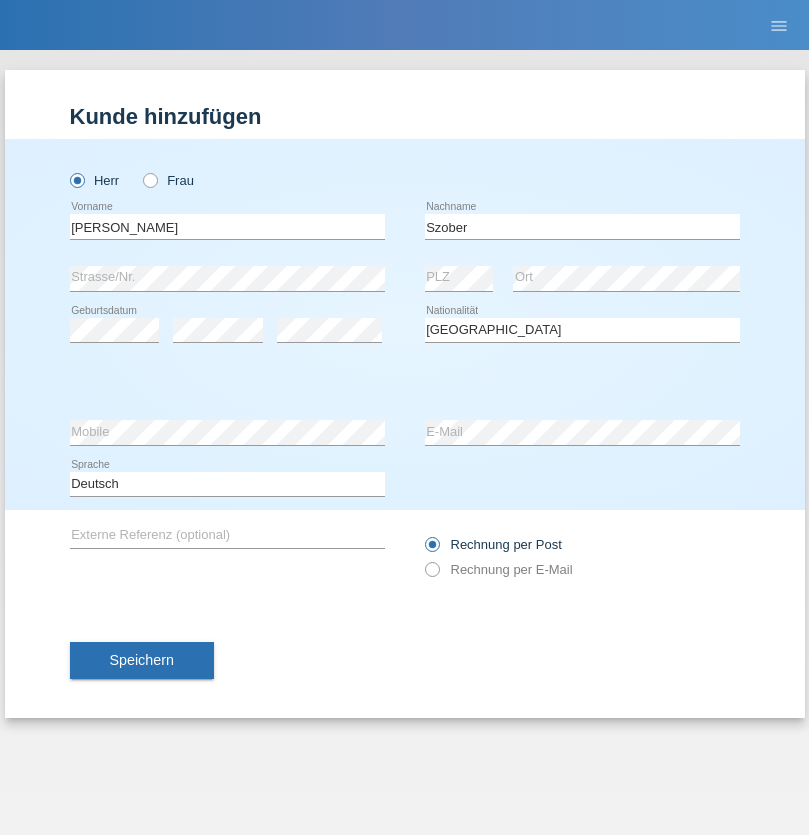 select on "C" 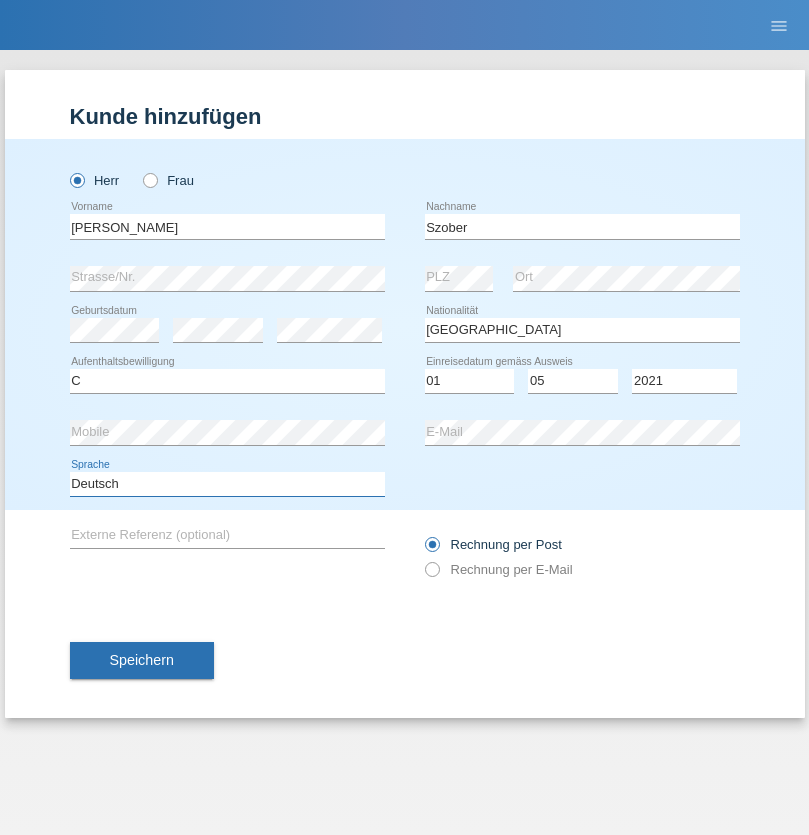 select on "en" 